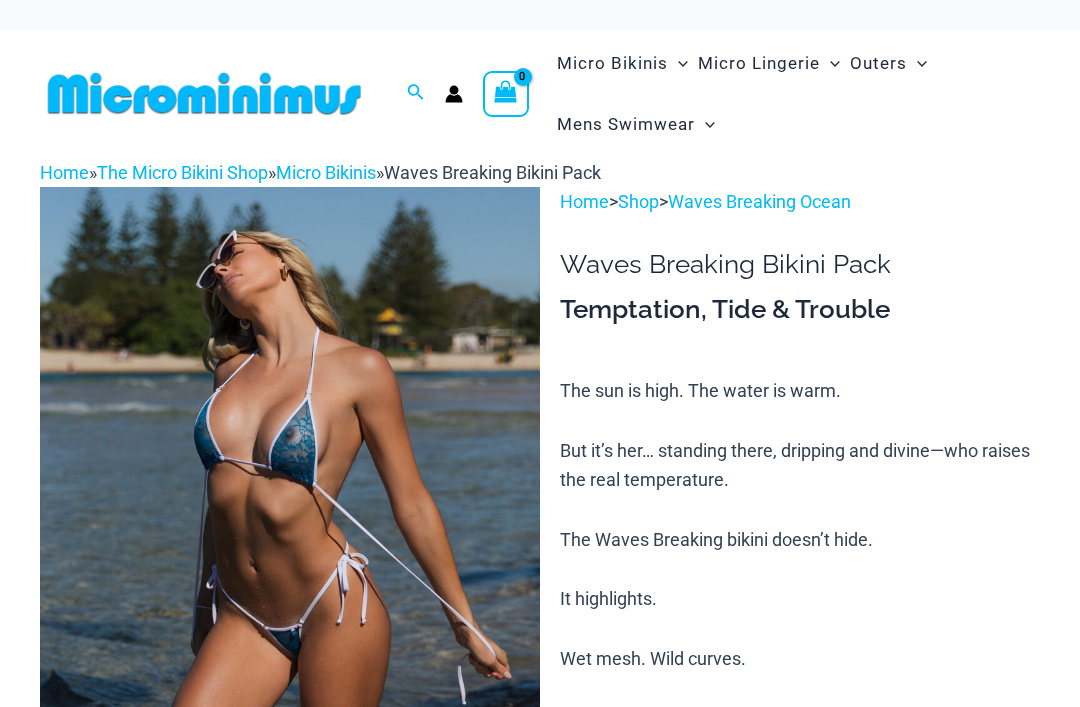 scroll, scrollTop: 0, scrollLeft: 0, axis: both 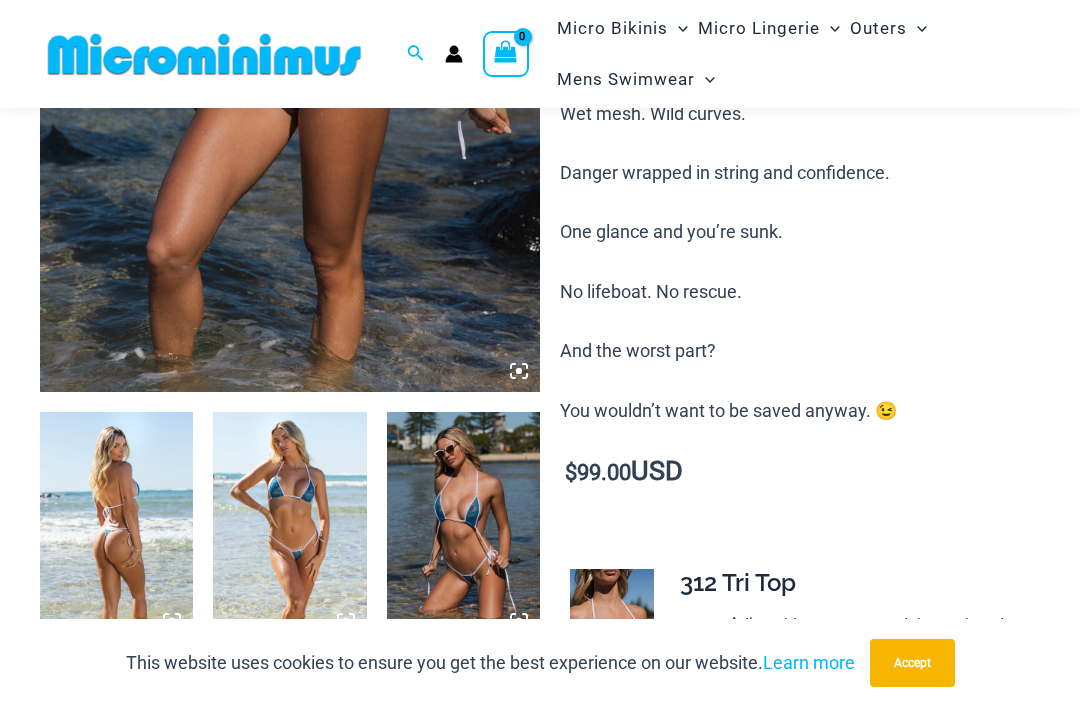 click at bounding box center [116, 527] 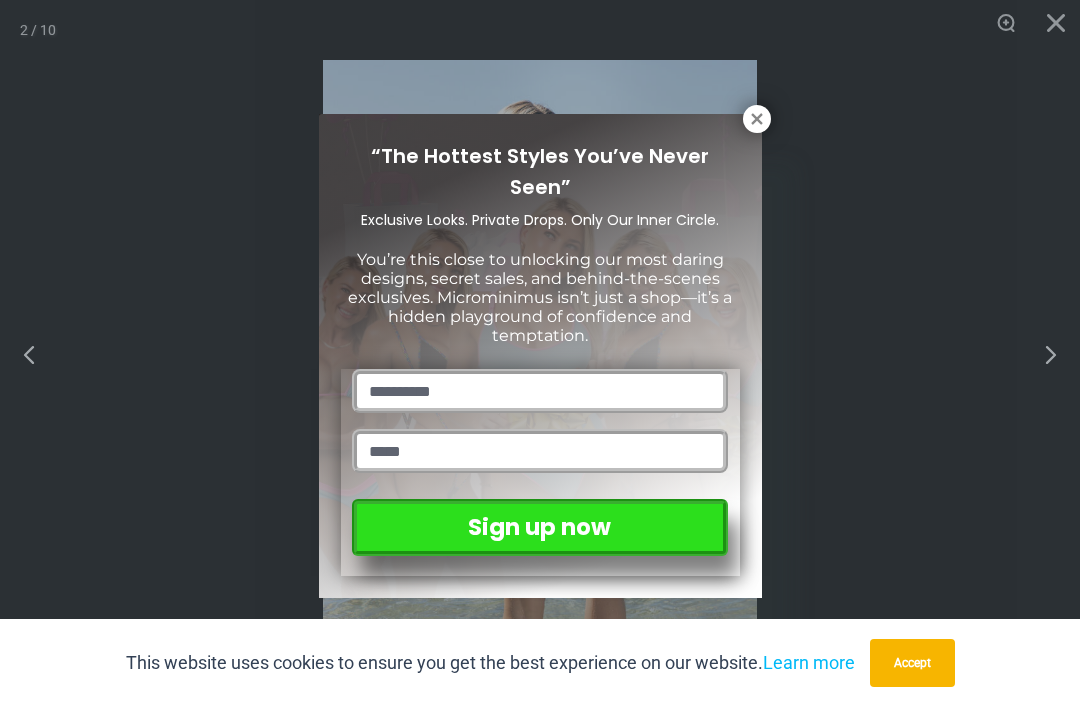 click on "“The Hottest Styles You’ve Never Seen” Exclusive Looks. Private Drops. Only Our Inner Circle. You’re this close to unlocking our most daring designs, secret sales, and behind-the-scenes exclusives. Microminimus isn’t just a shop—it’s a hidden playground of confidence and temptation. Sign up now" at bounding box center [540, 353] 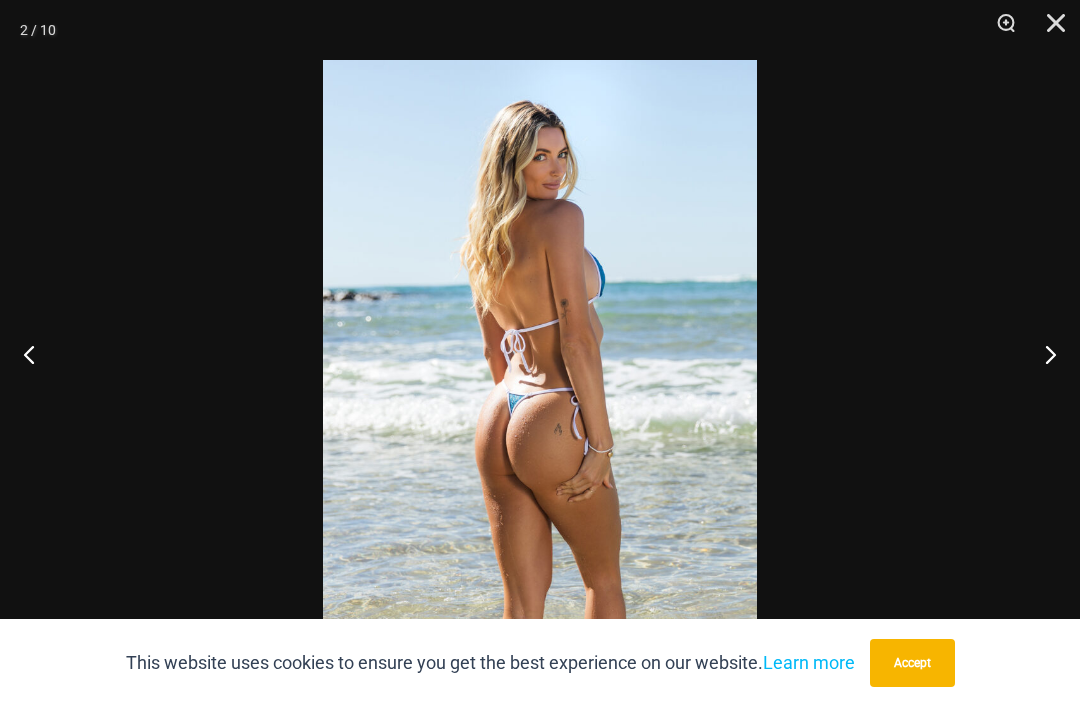 click at bounding box center [1042, 354] 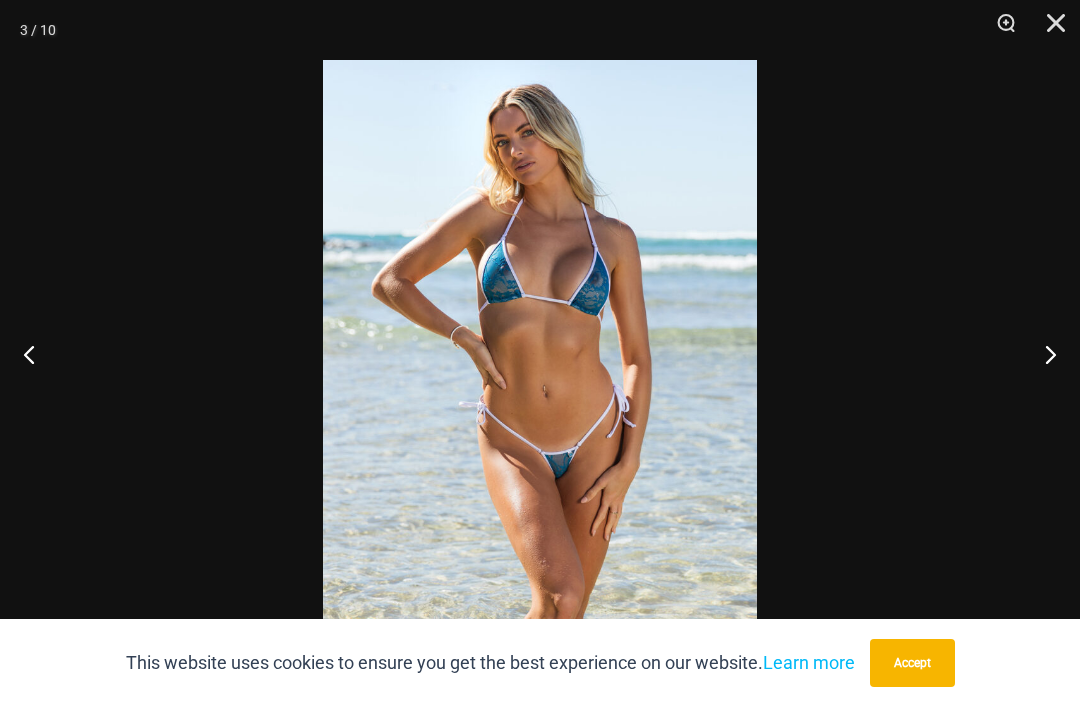 click at bounding box center (1042, 354) 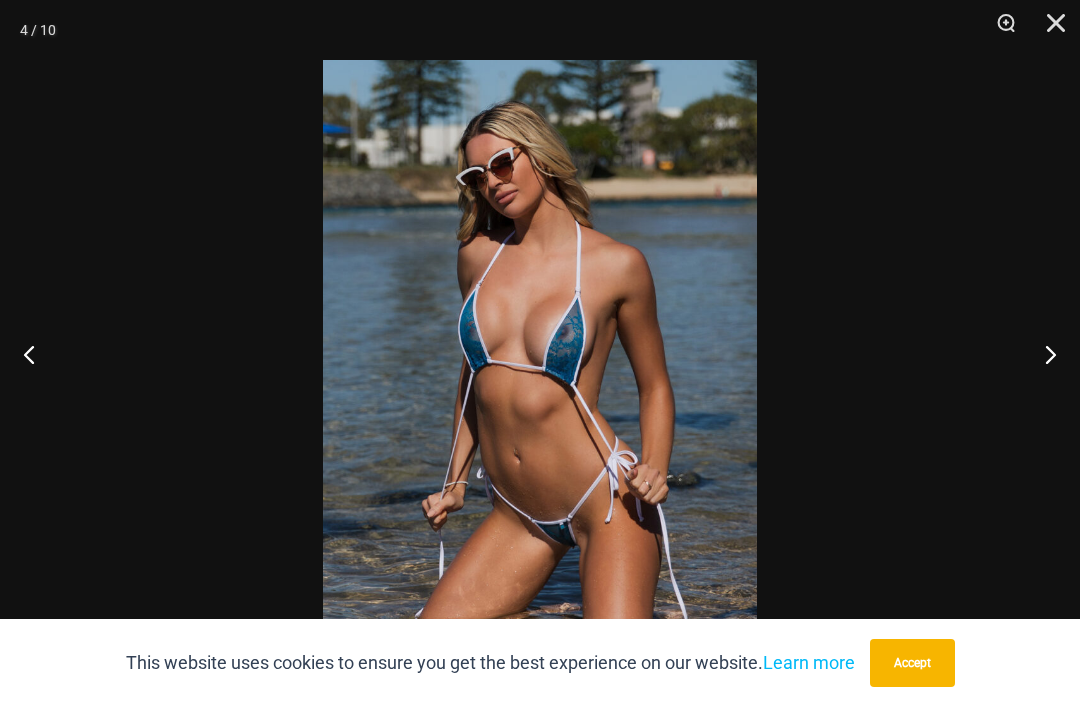 click at bounding box center (1042, 354) 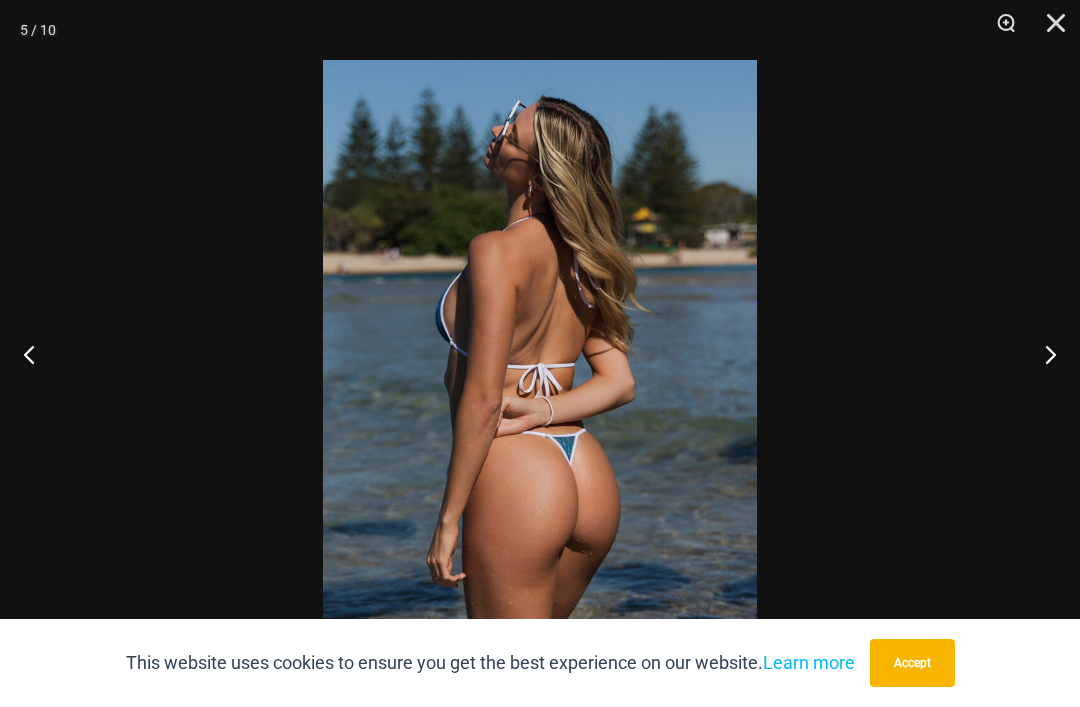 click at bounding box center (1042, 354) 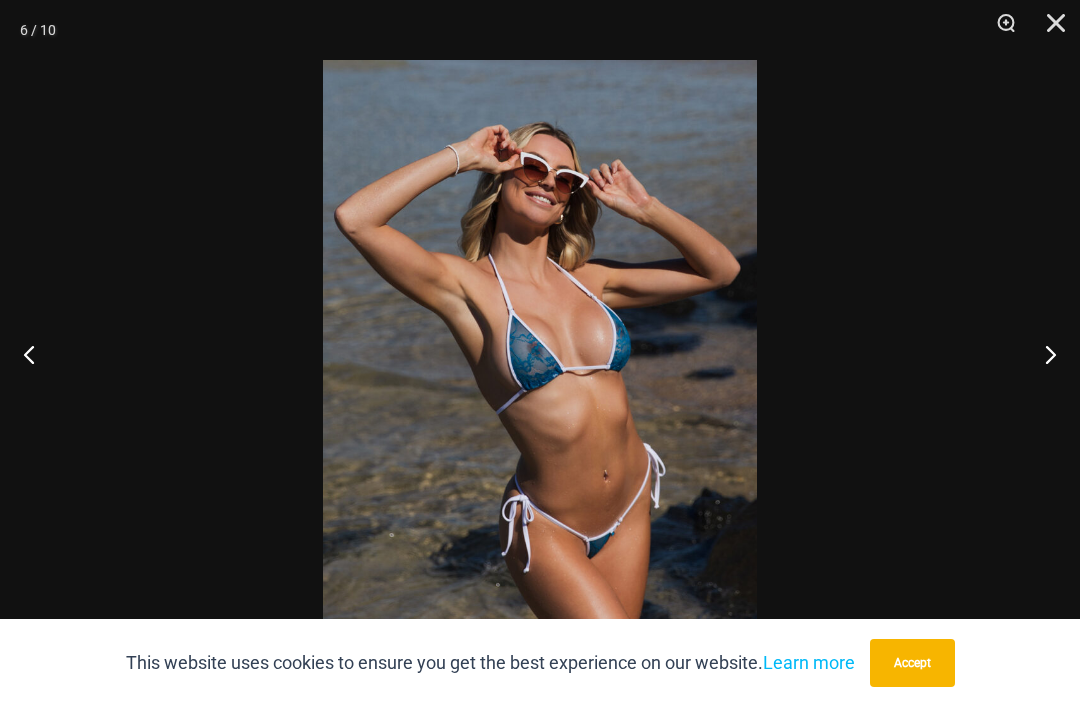 click at bounding box center (1042, 354) 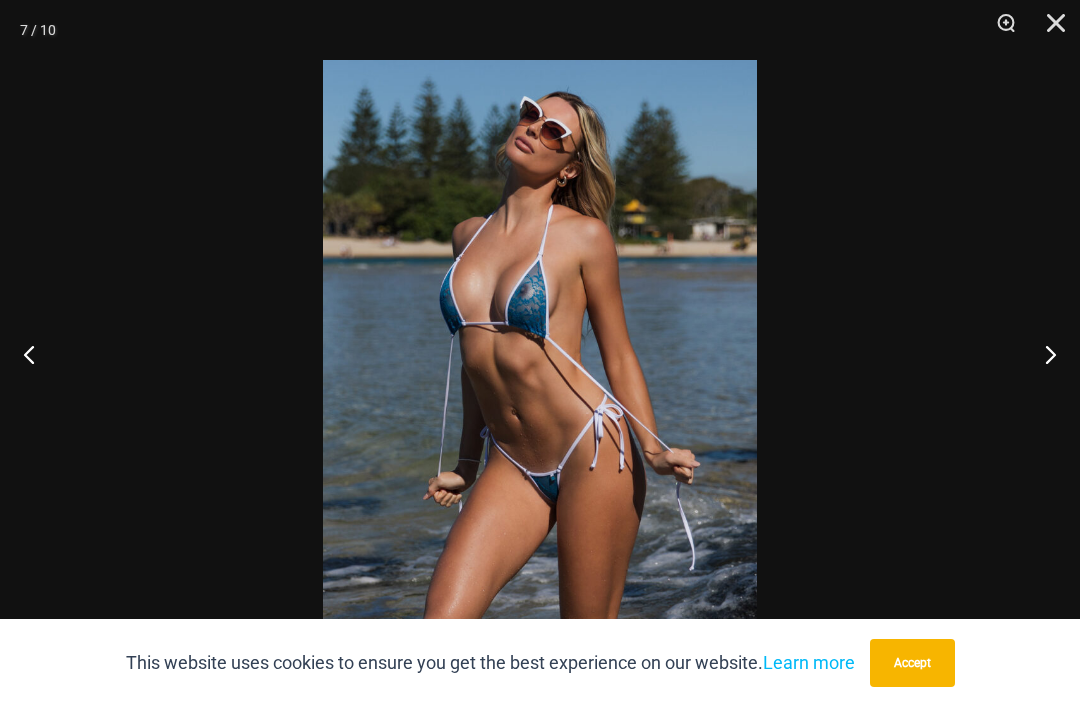 click at bounding box center (1042, 354) 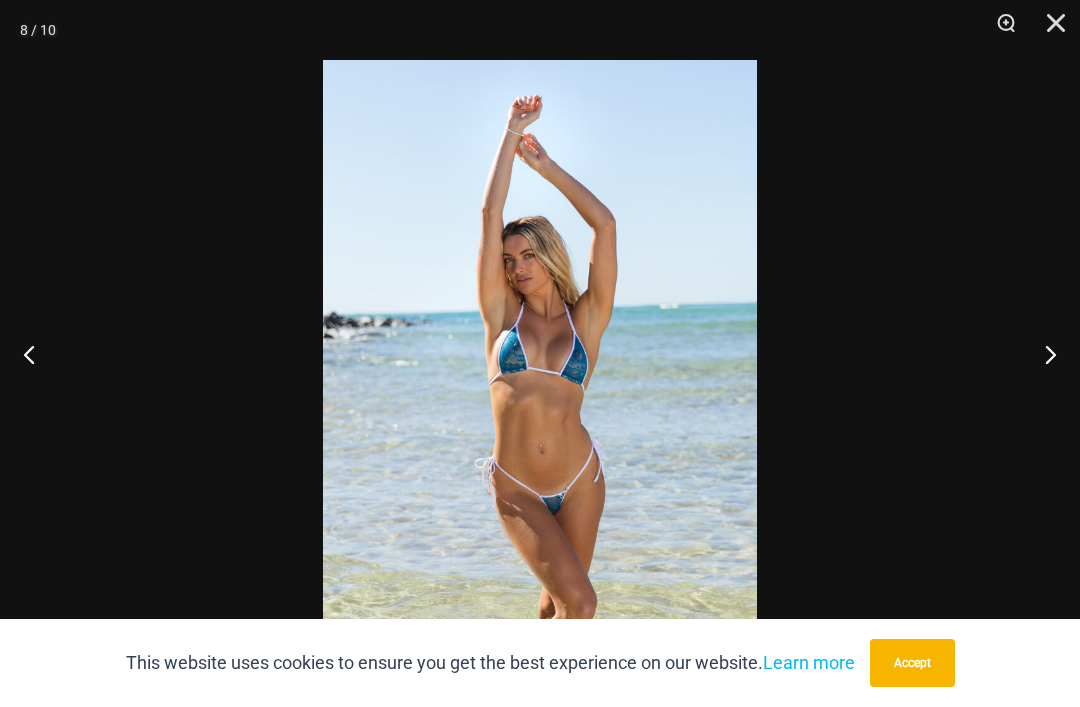 click at bounding box center [1042, 354] 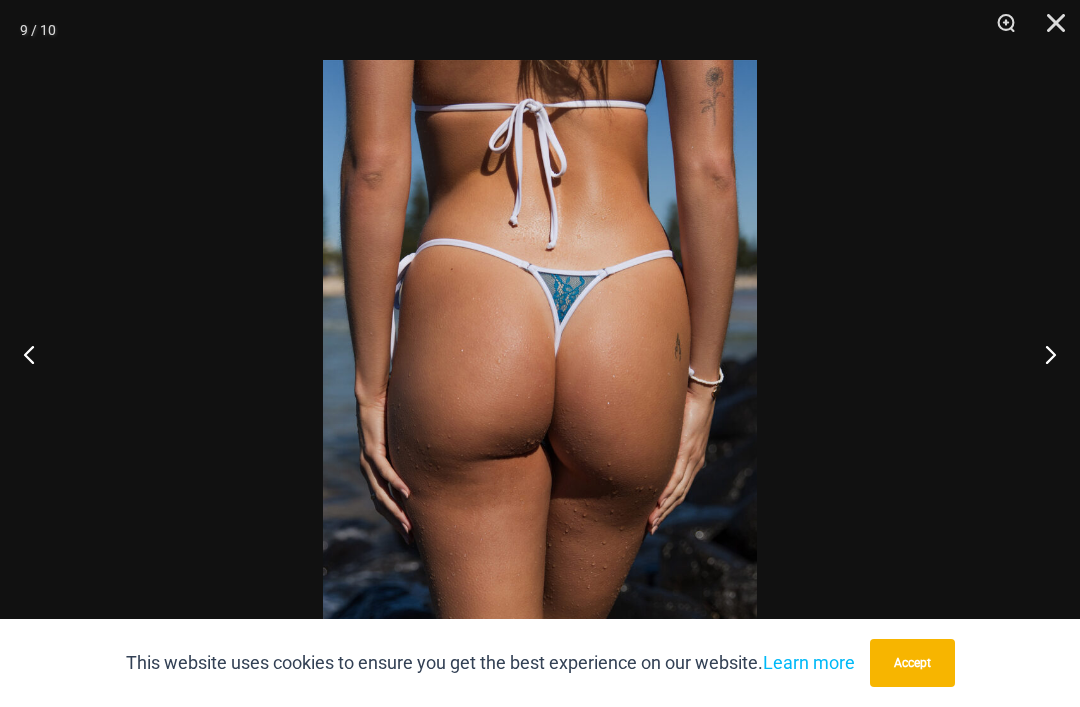 click at bounding box center (1042, 354) 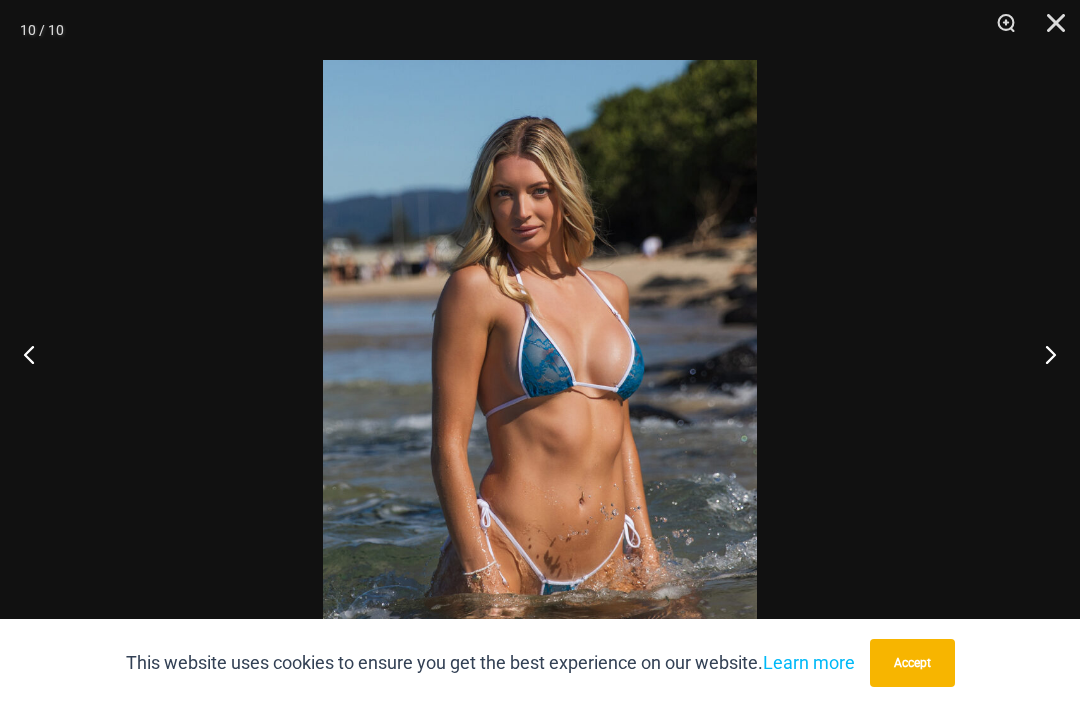 click at bounding box center (1042, 354) 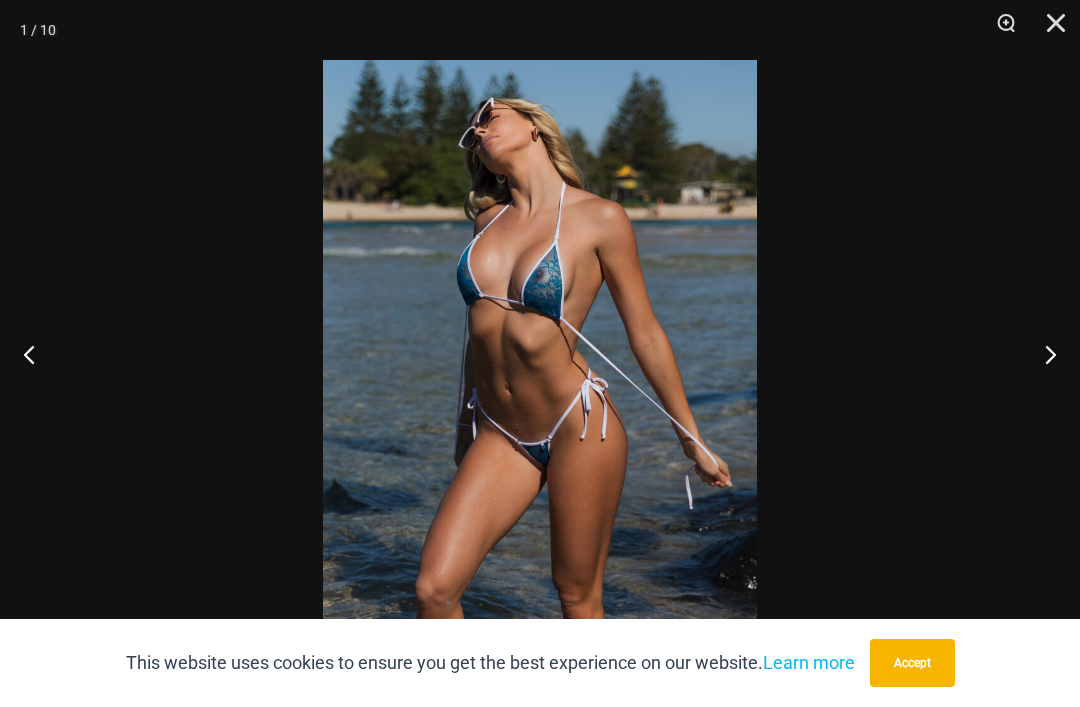 click at bounding box center [1042, 354] 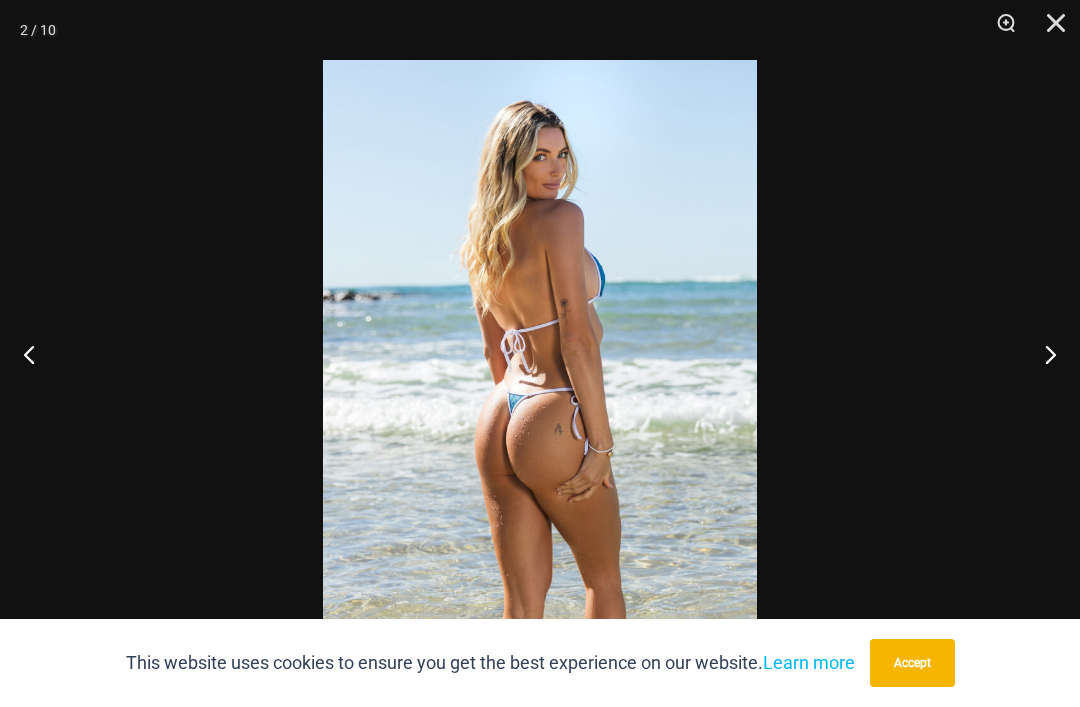 click at bounding box center (1042, 354) 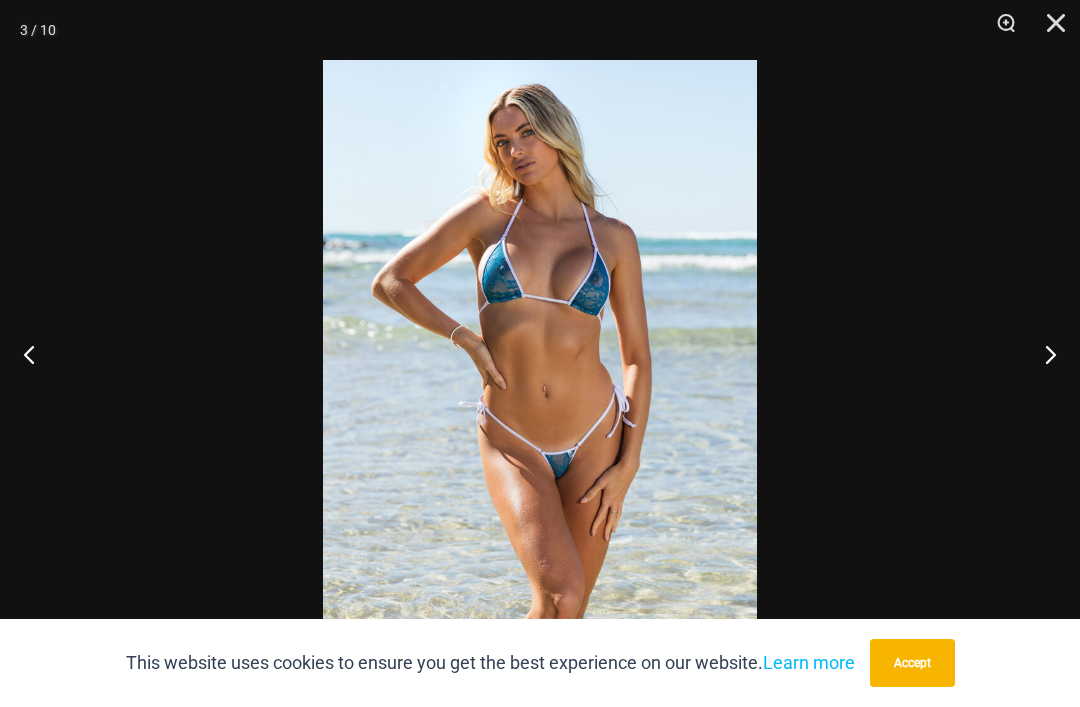 click at bounding box center (1042, 354) 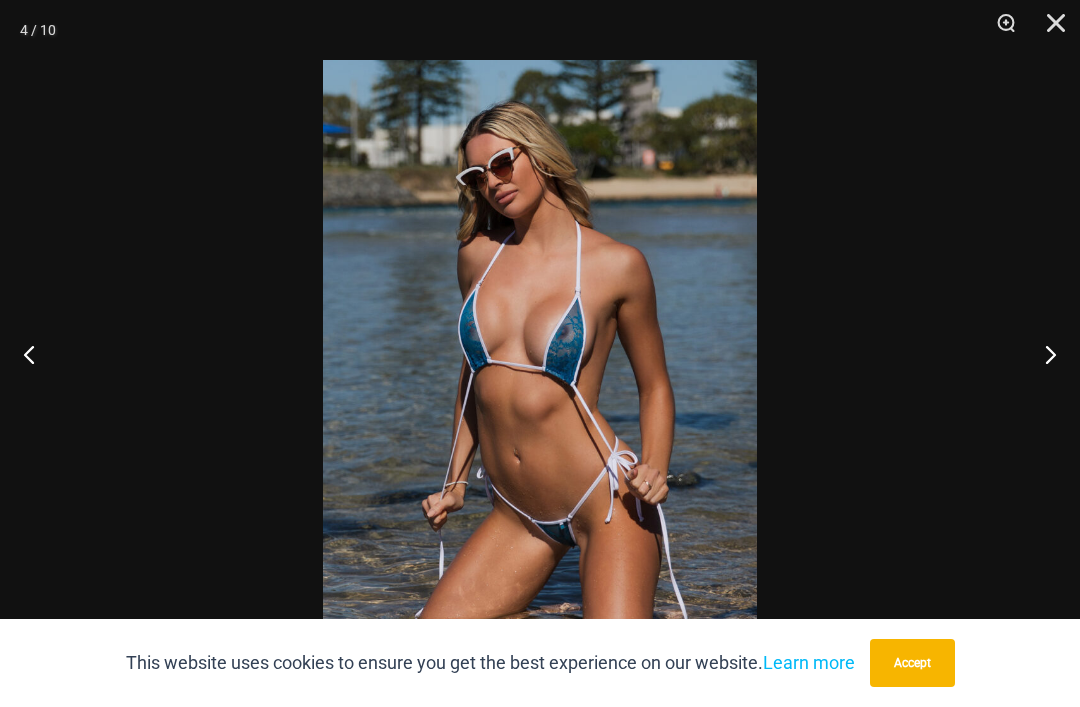 click at bounding box center [1042, 354] 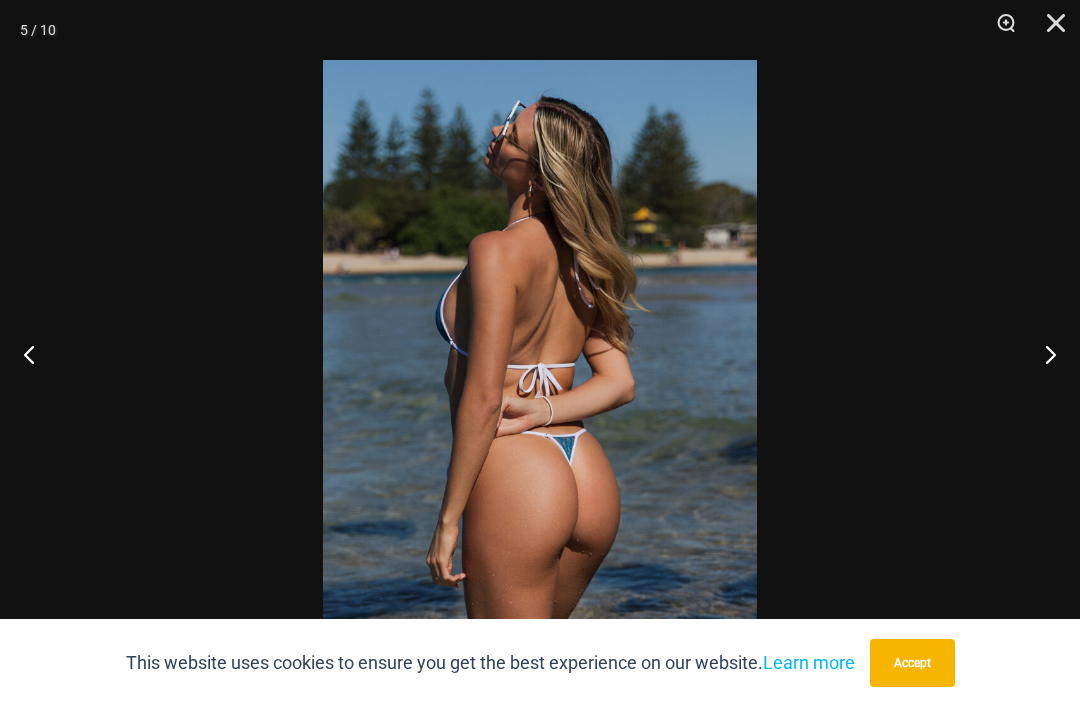 click at bounding box center [1042, 354] 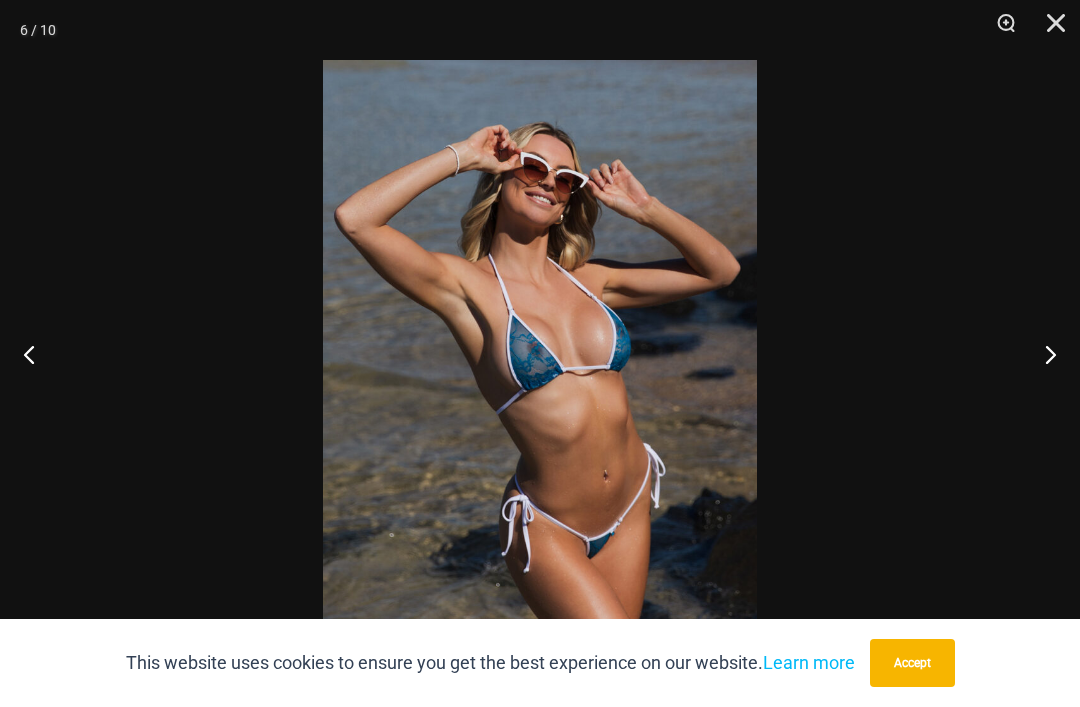click at bounding box center [1042, 354] 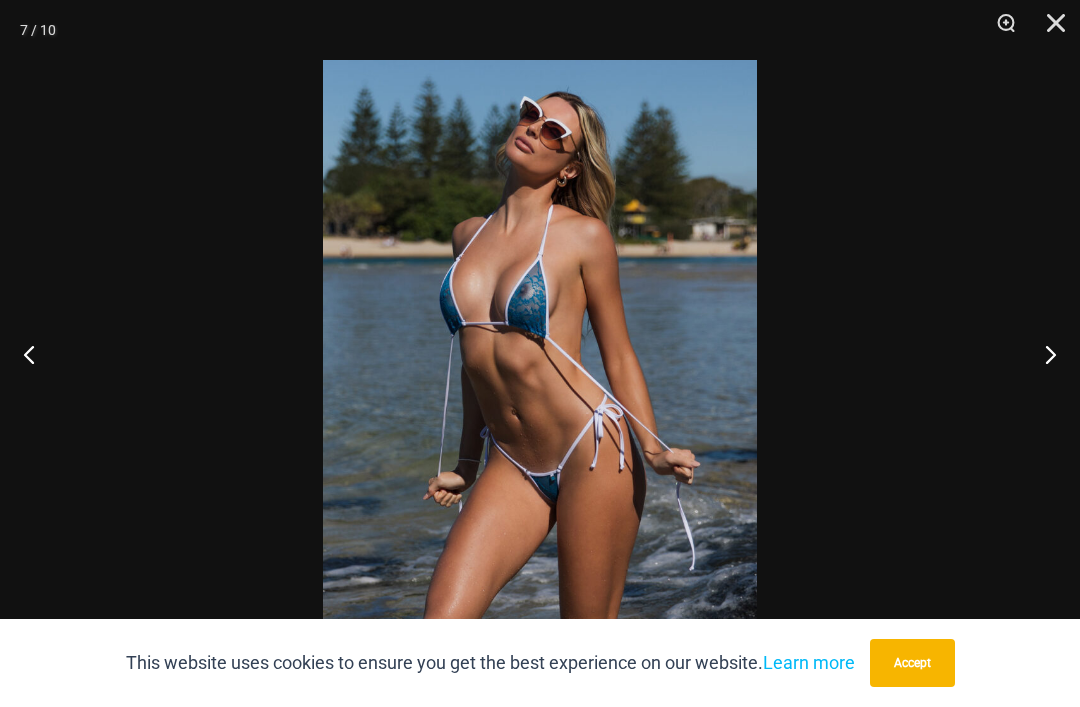 click at bounding box center (1042, 354) 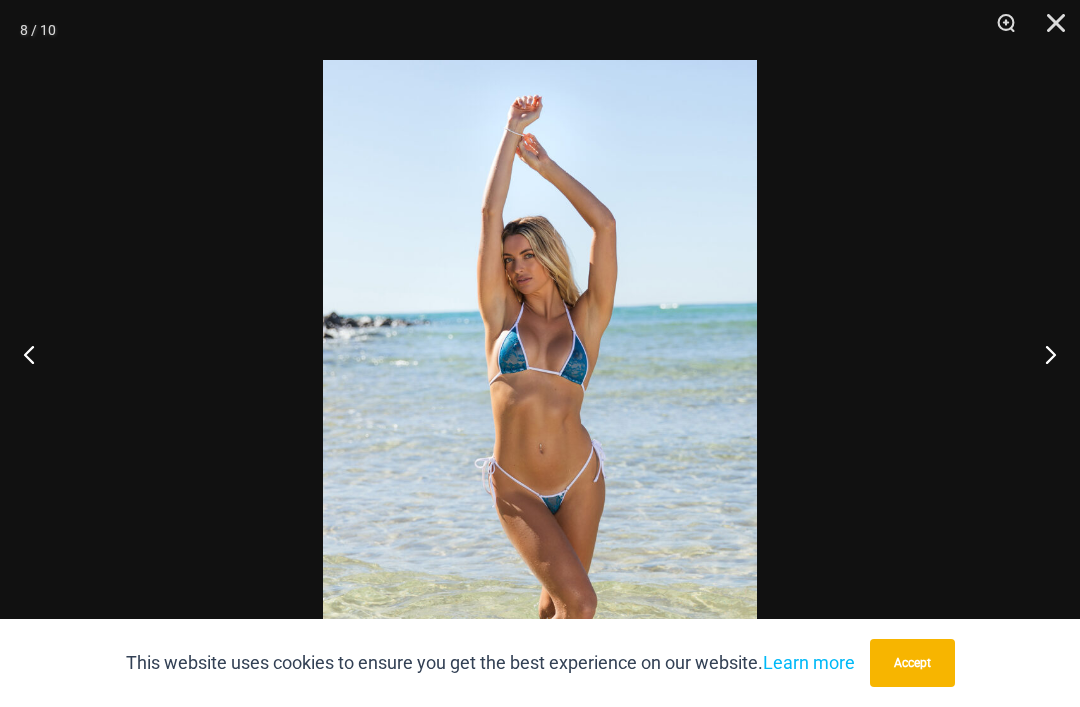 click at bounding box center [1042, 354] 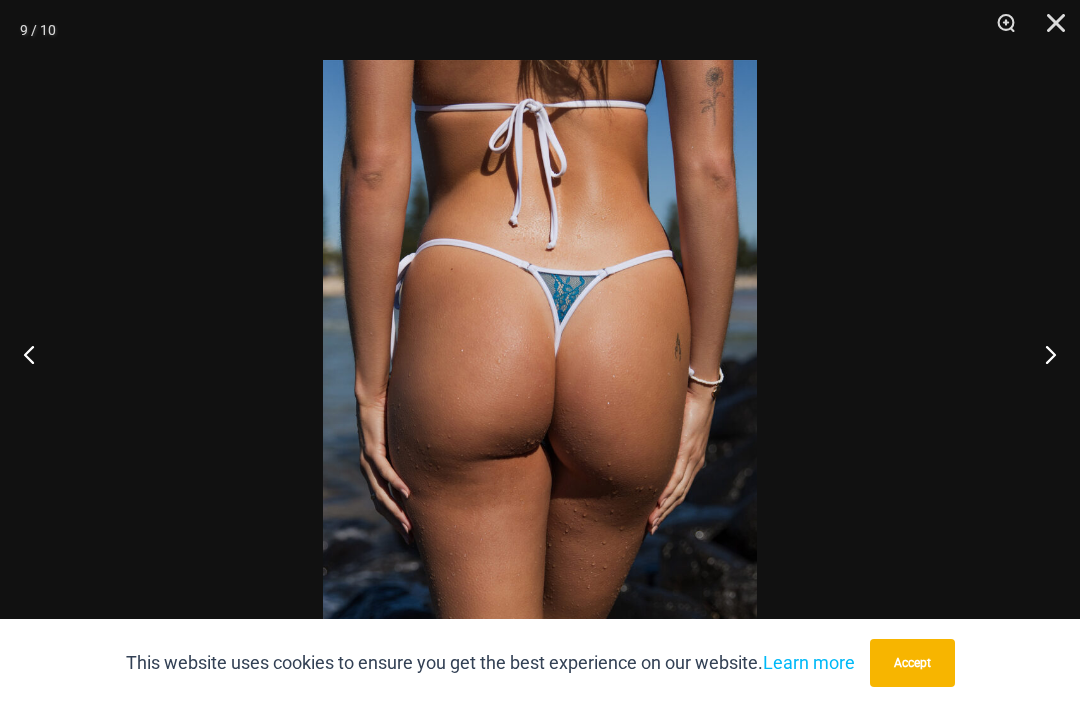 click at bounding box center (1042, 354) 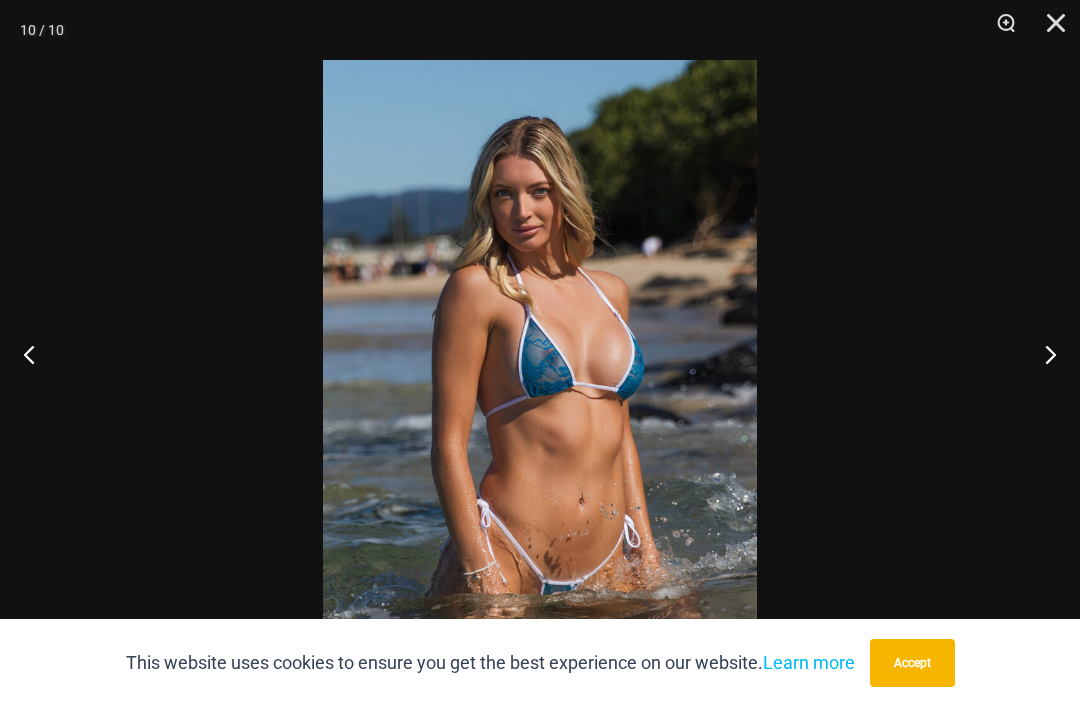 click at bounding box center [1049, 30] 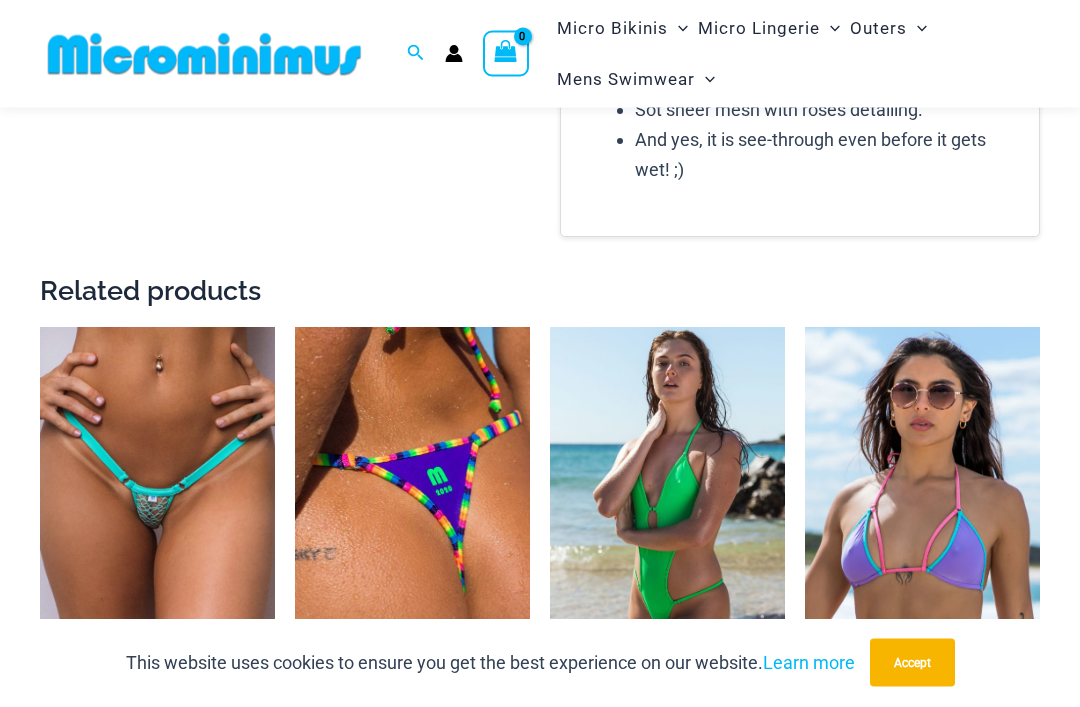 scroll, scrollTop: 2992, scrollLeft: 0, axis: vertical 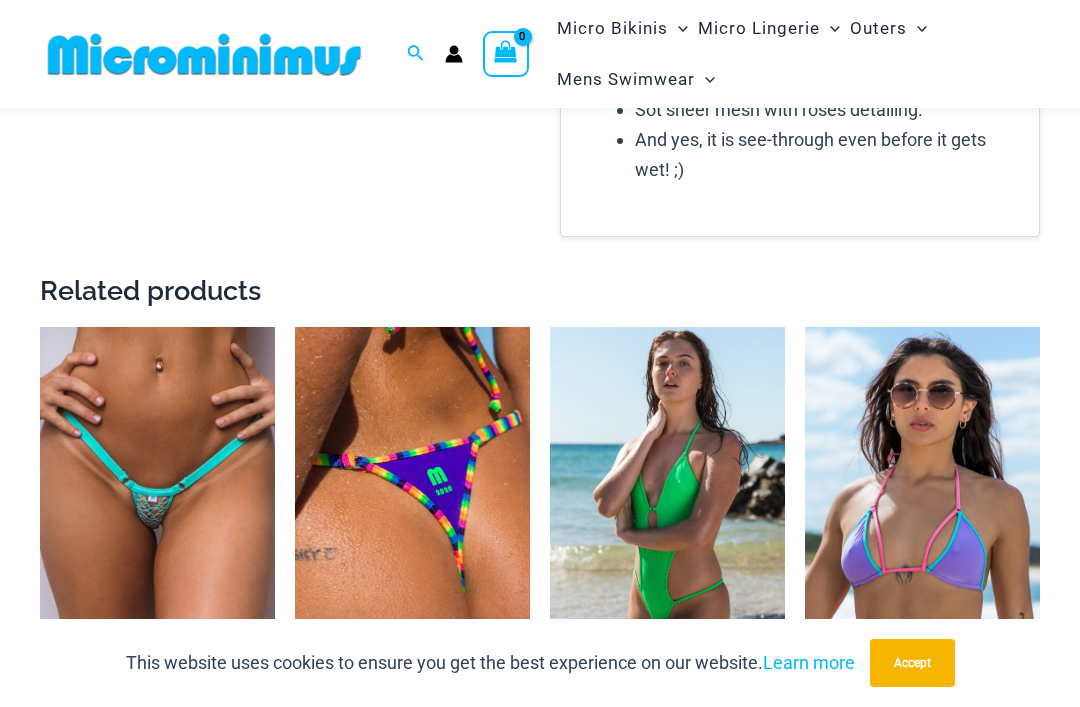 click at bounding box center (40, 327) 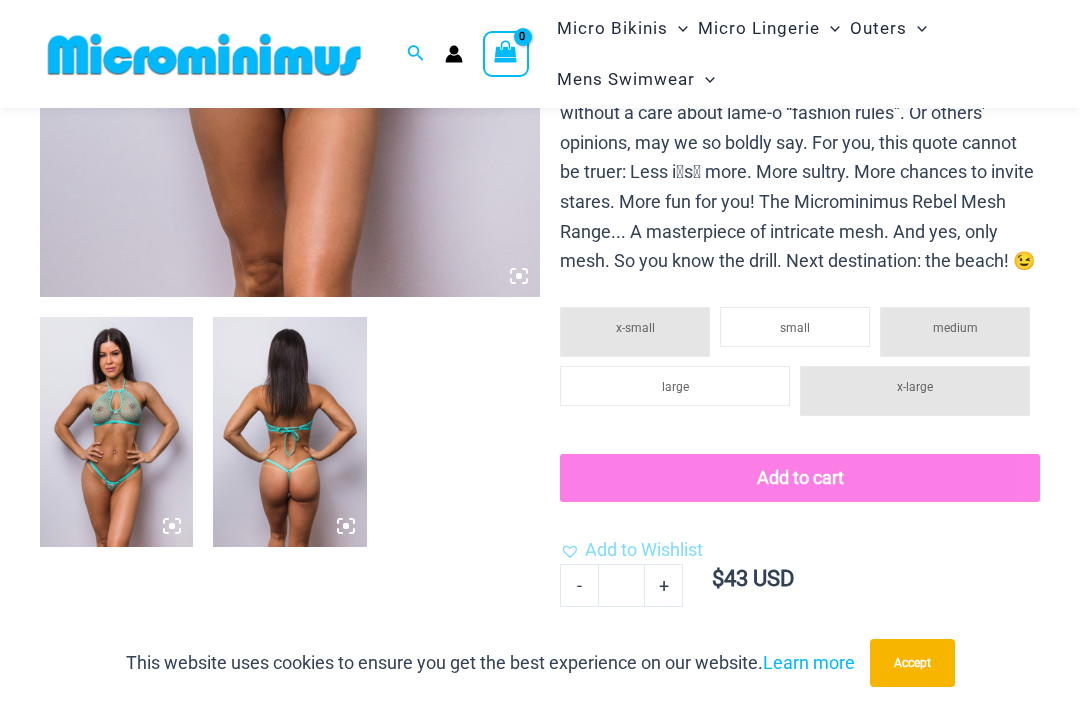 scroll, scrollTop: 630, scrollLeft: 0, axis: vertical 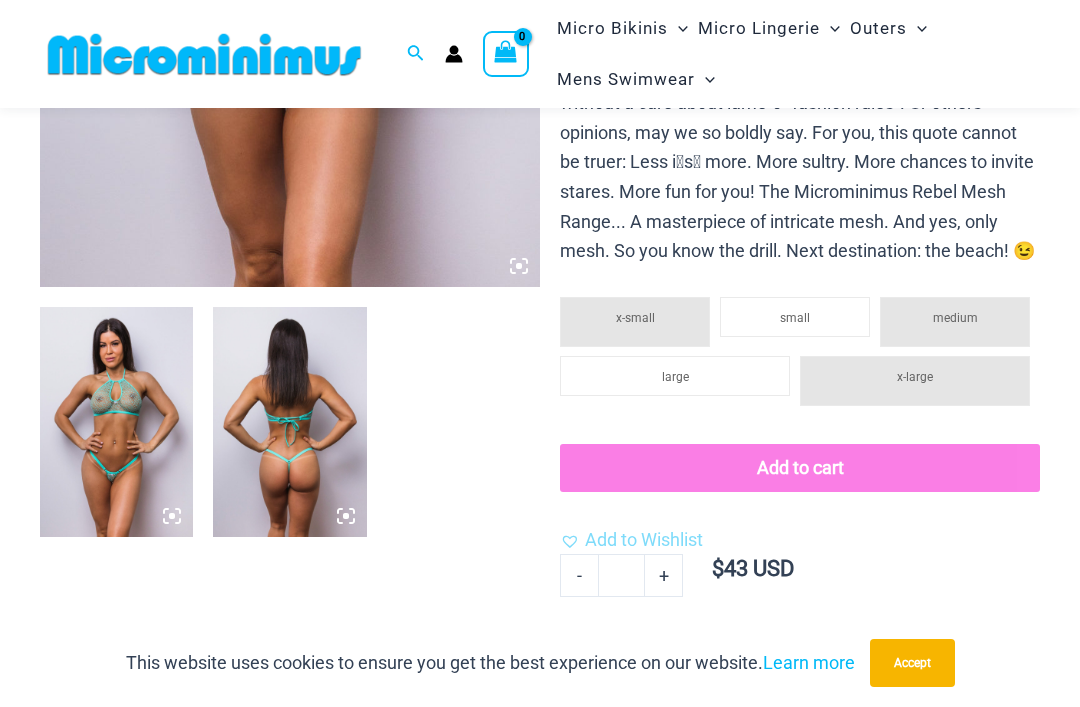 click at bounding box center [116, 422] 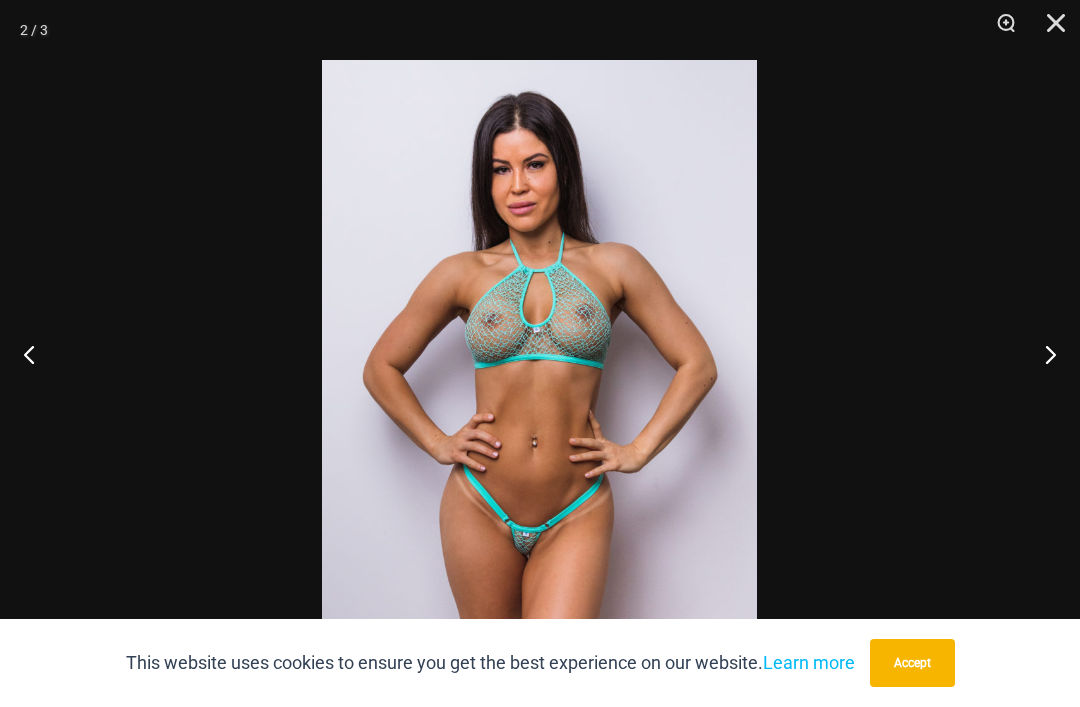 click at bounding box center [1042, 354] 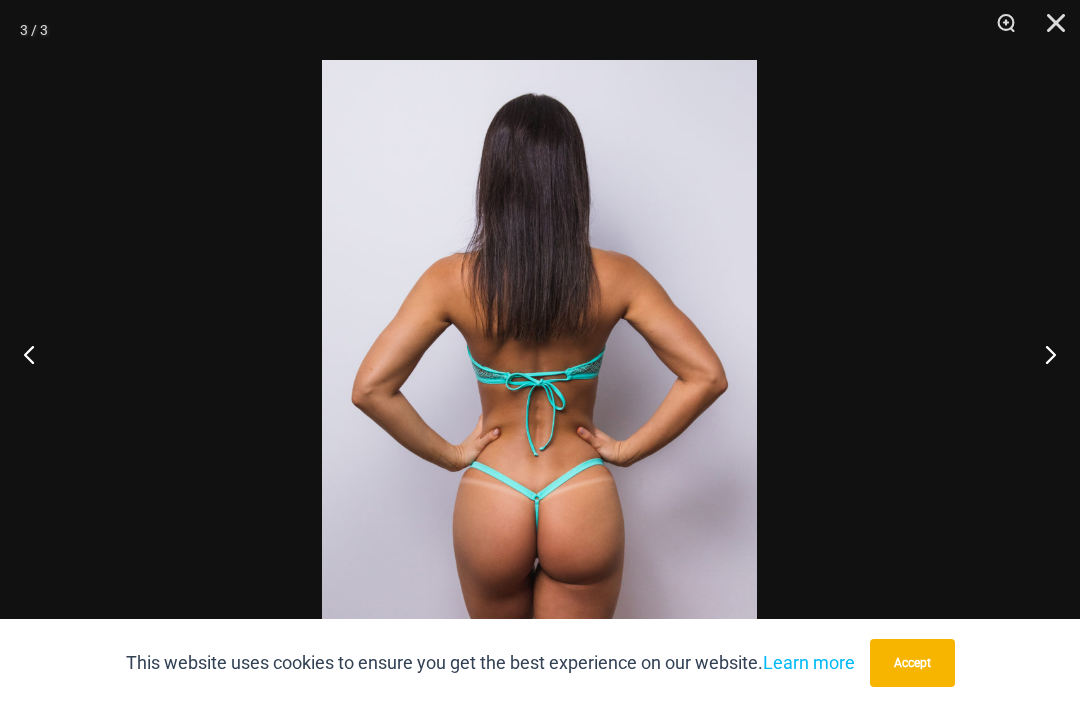 click at bounding box center (1042, 354) 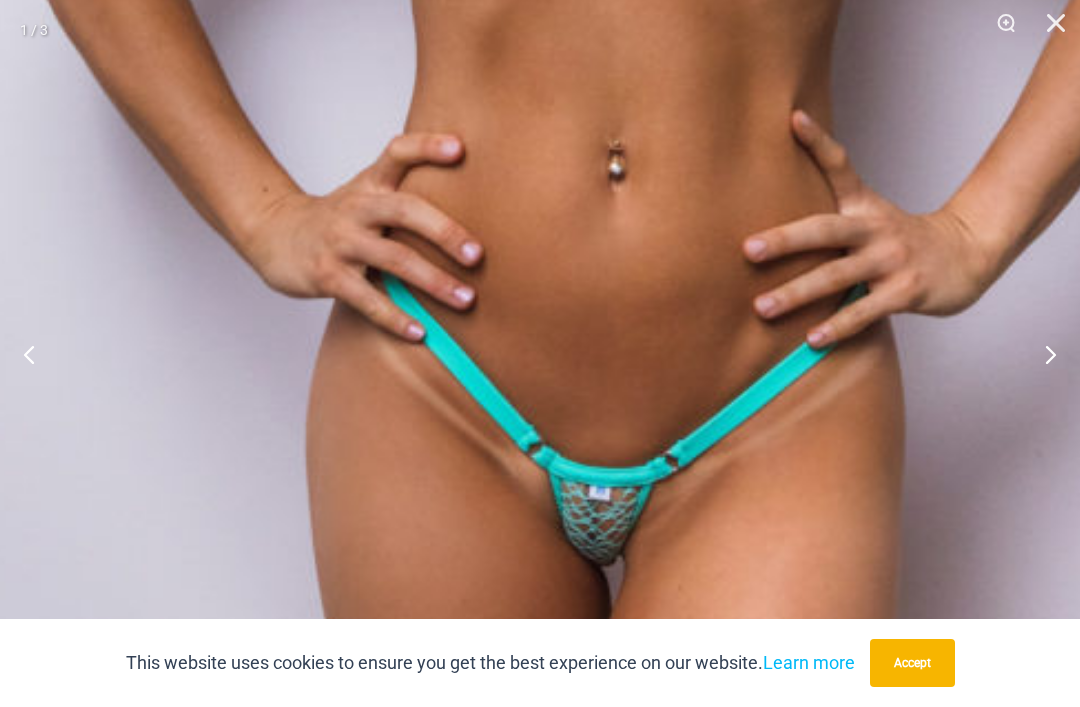 click at bounding box center (625, 3) 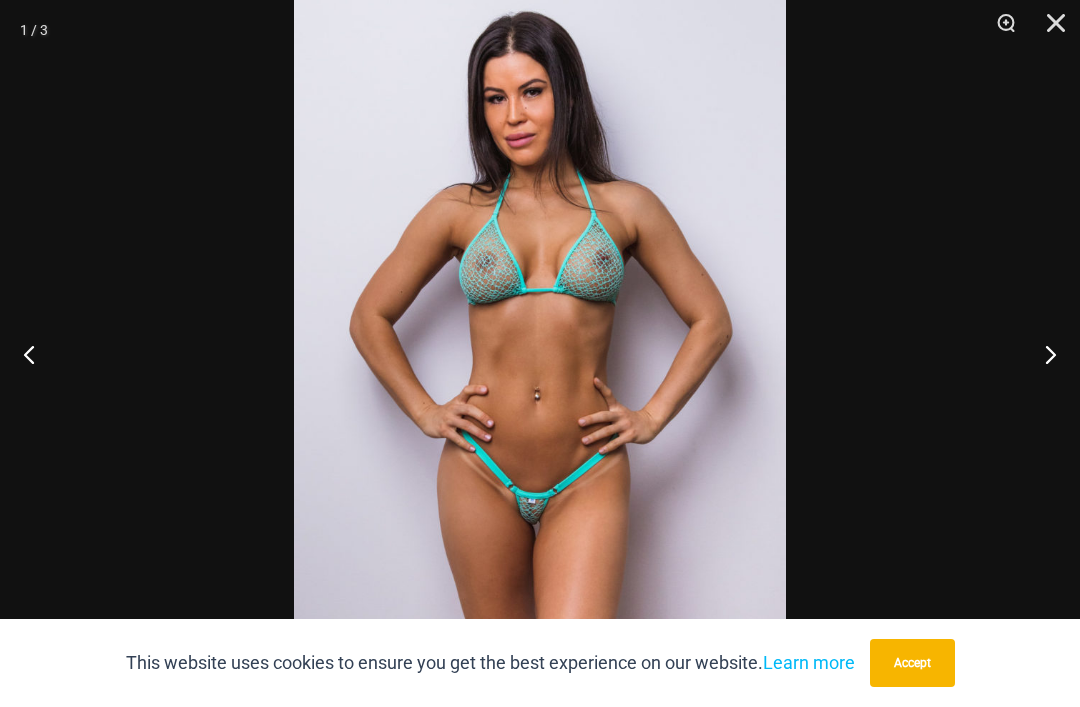 click at bounding box center (540, 353) 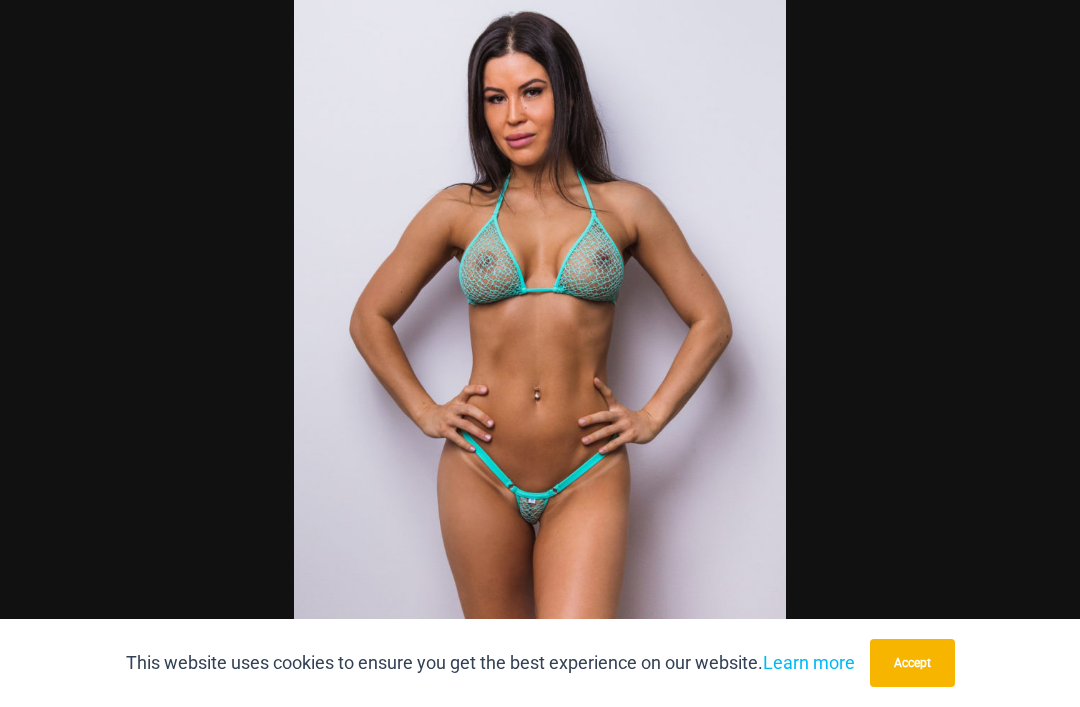 click at bounding box center [540, 353] 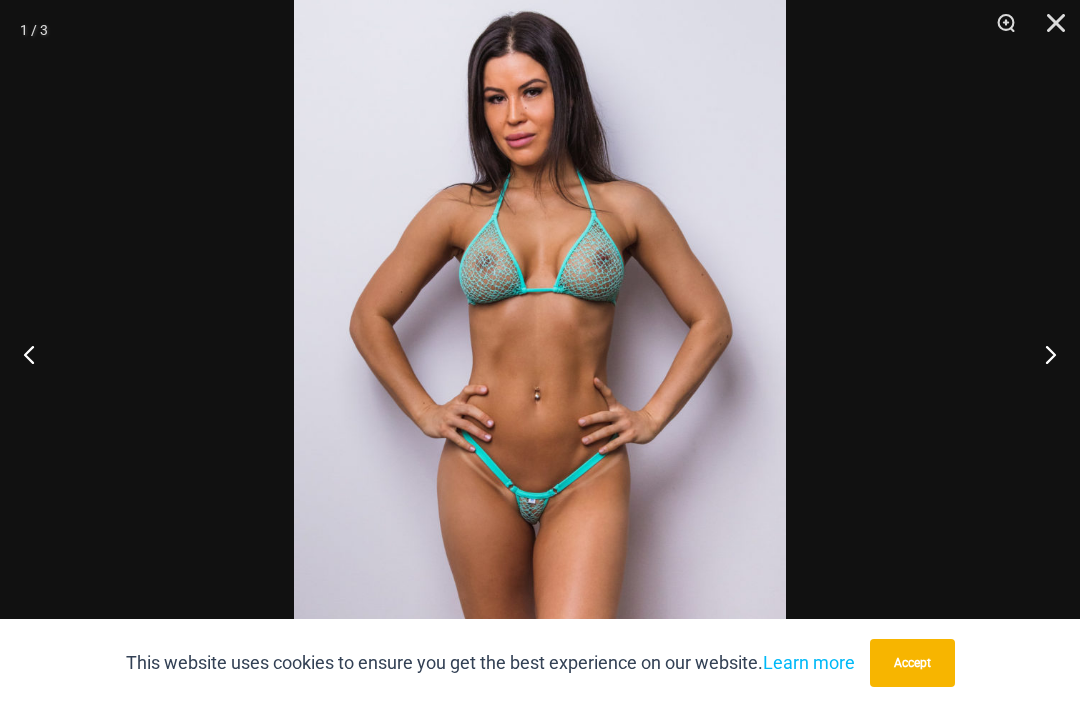 click at bounding box center [1049, 30] 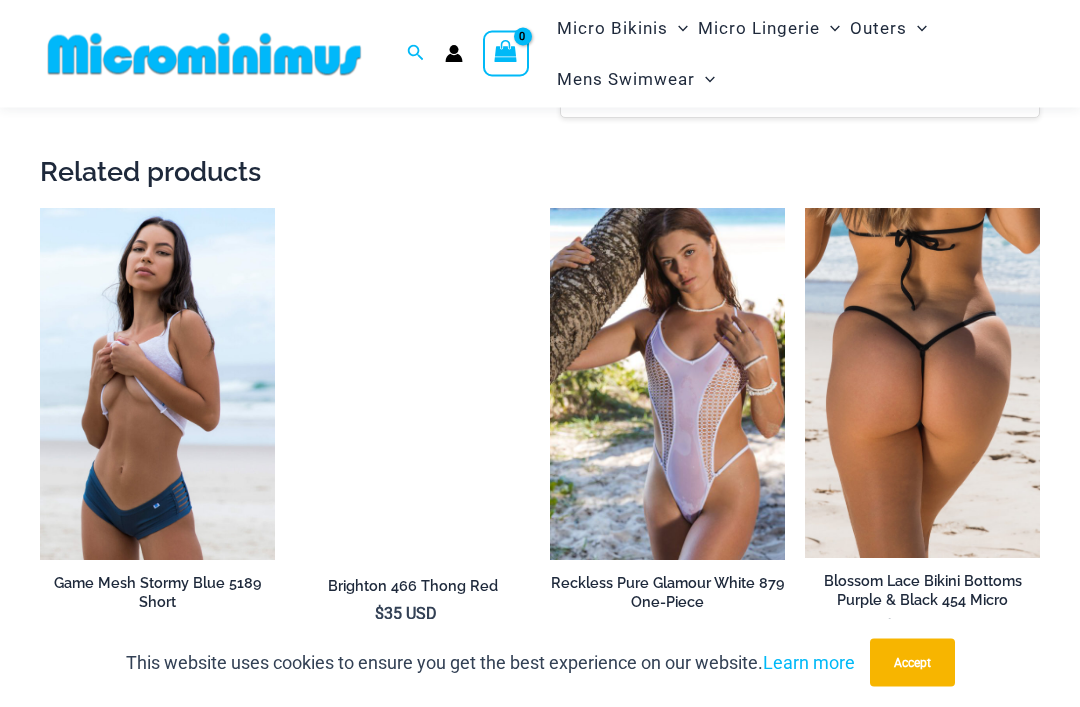 scroll, scrollTop: 1700, scrollLeft: 0, axis: vertical 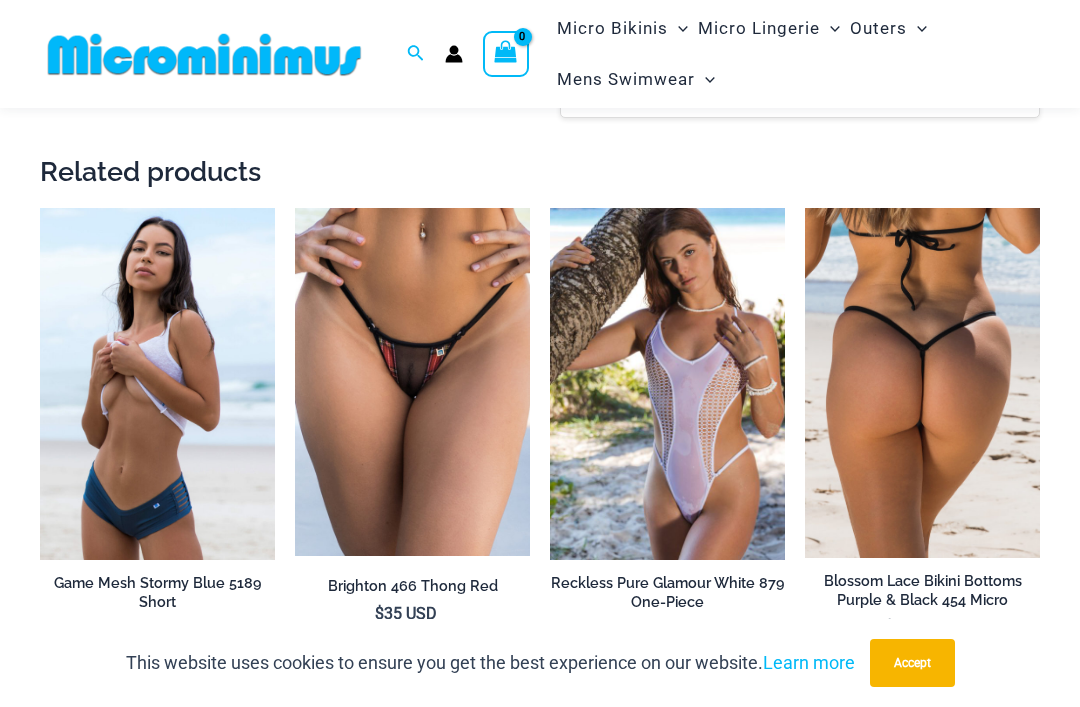 click at bounding box center (550, 208) 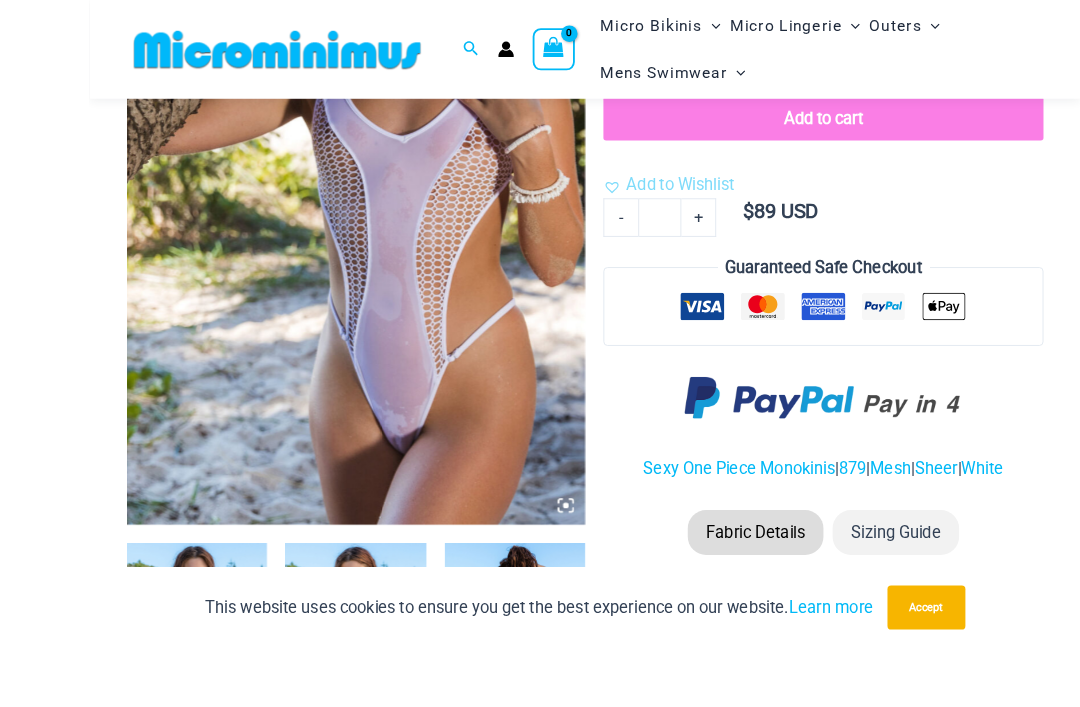 scroll, scrollTop: 393, scrollLeft: 0, axis: vertical 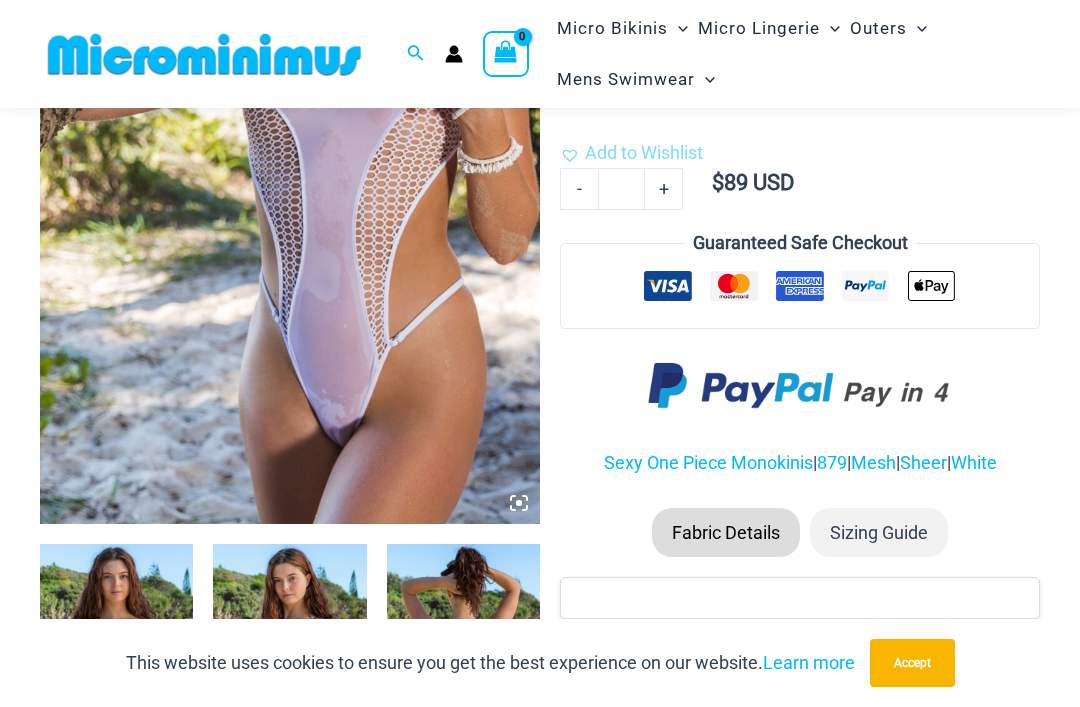 click at bounding box center (116, 659) 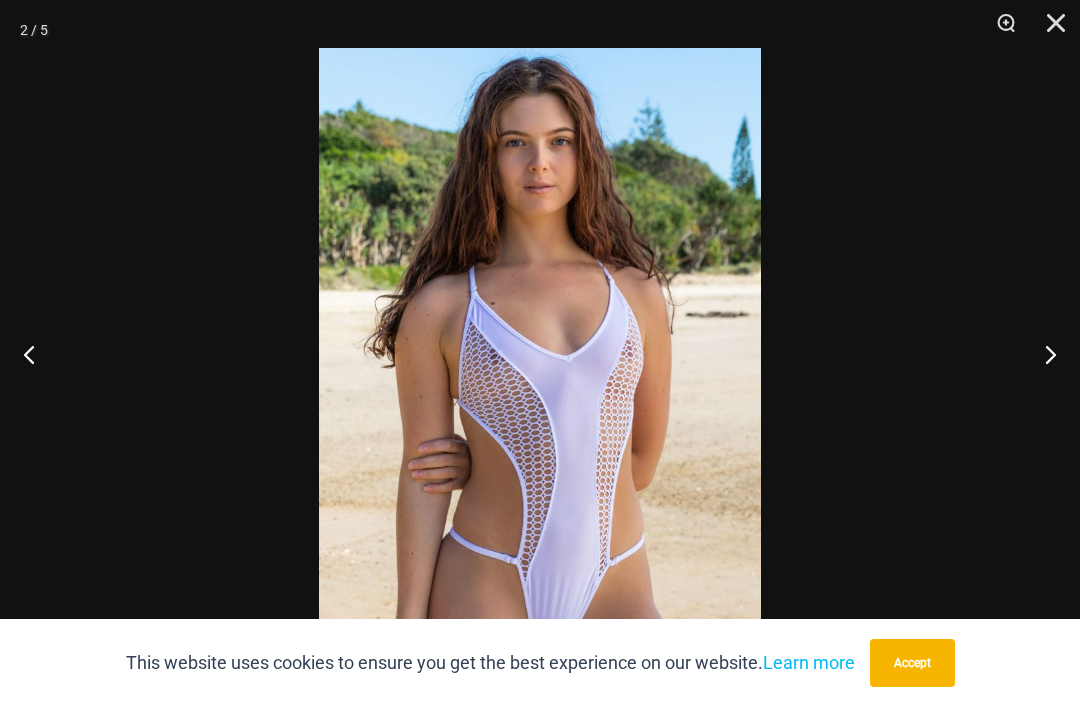 click at bounding box center (1042, 354) 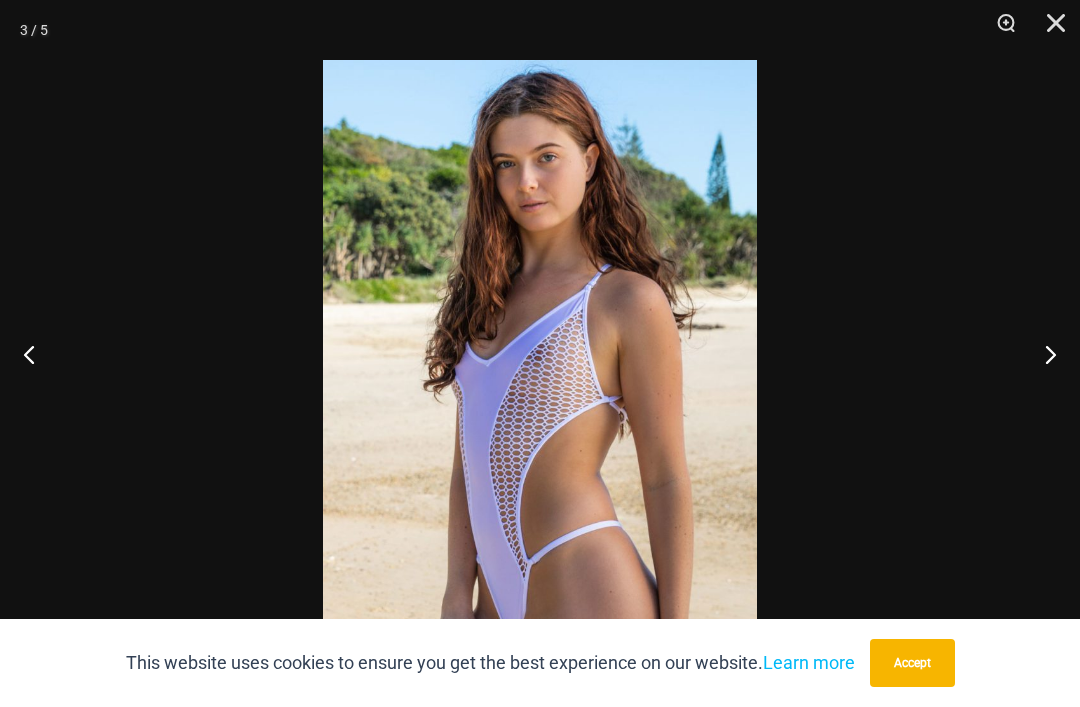 click at bounding box center (1042, 354) 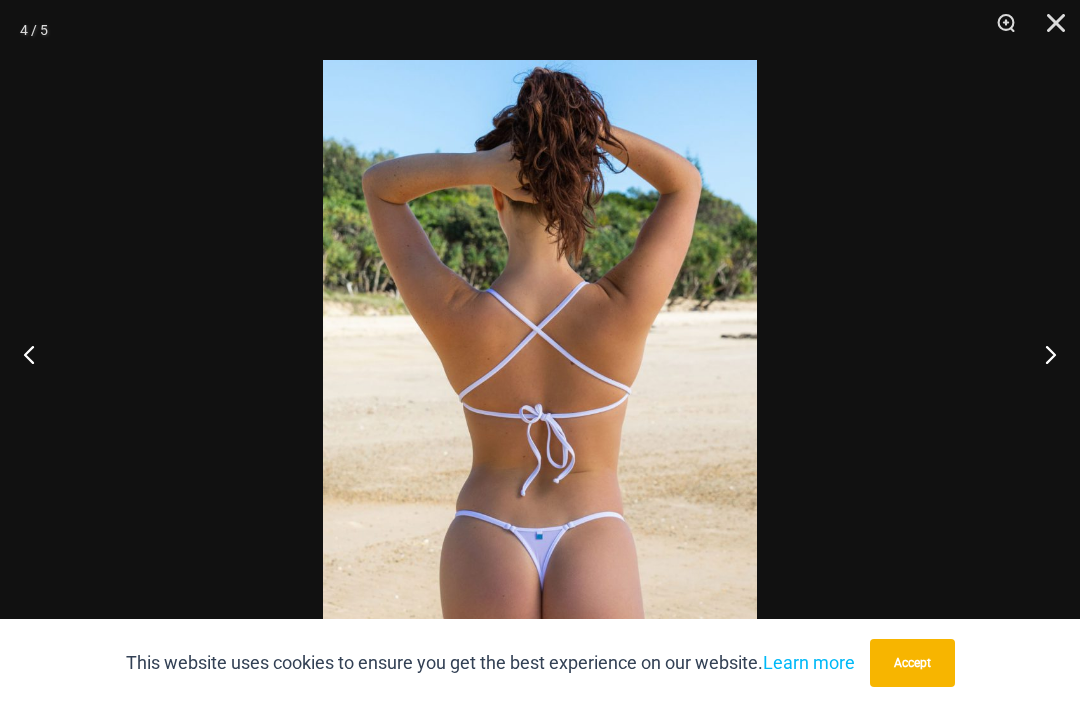 click at bounding box center (1042, 354) 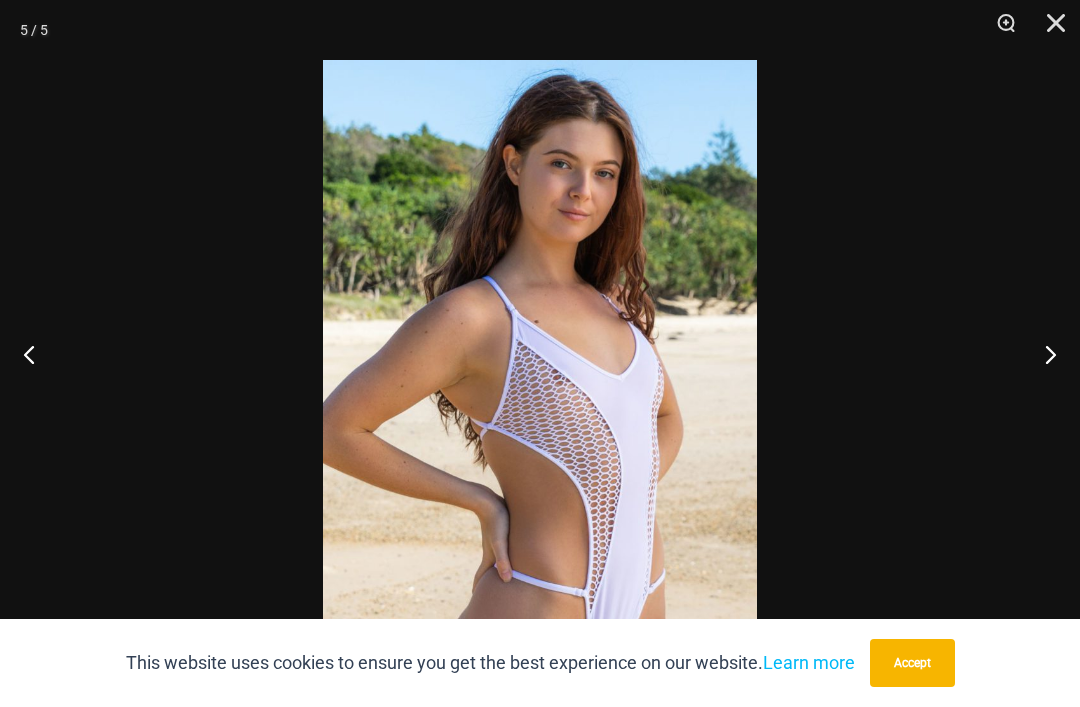 click at bounding box center (1042, 354) 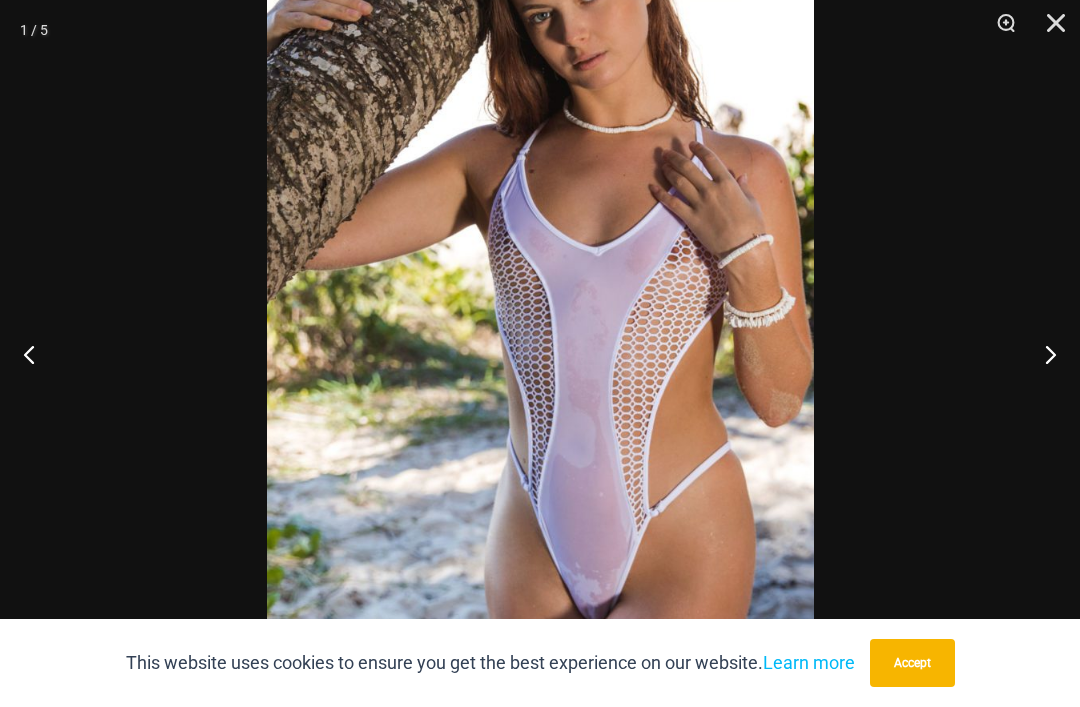 click at bounding box center [1049, 30] 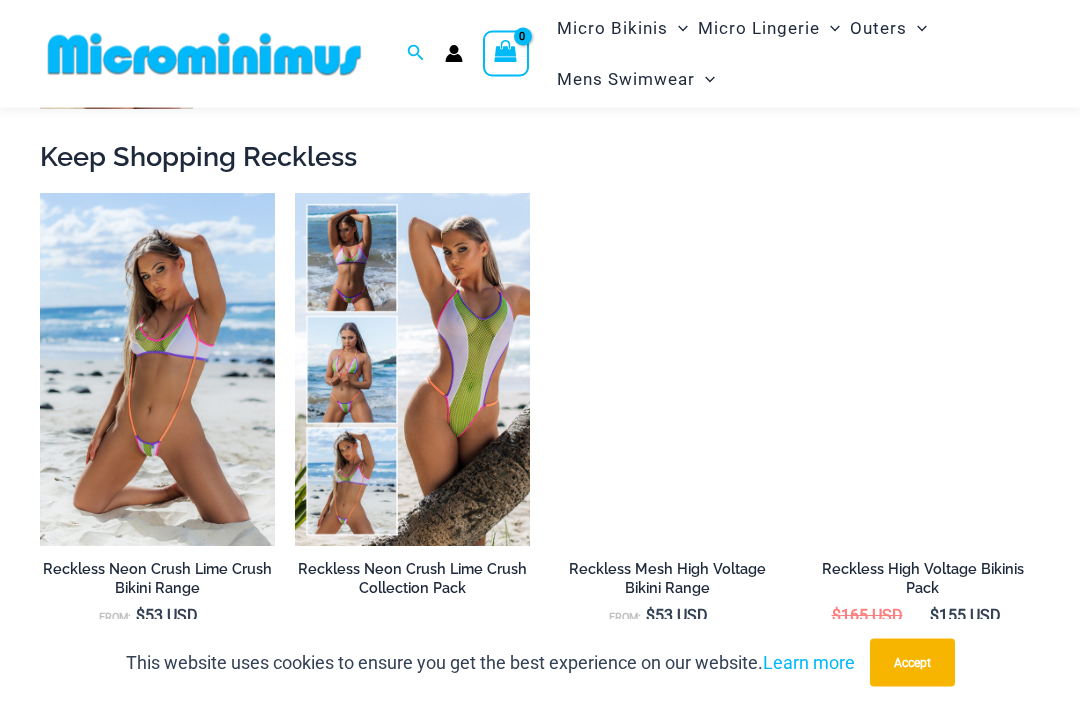 scroll, scrollTop: 1308, scrollLeft: 0, axis: vertical 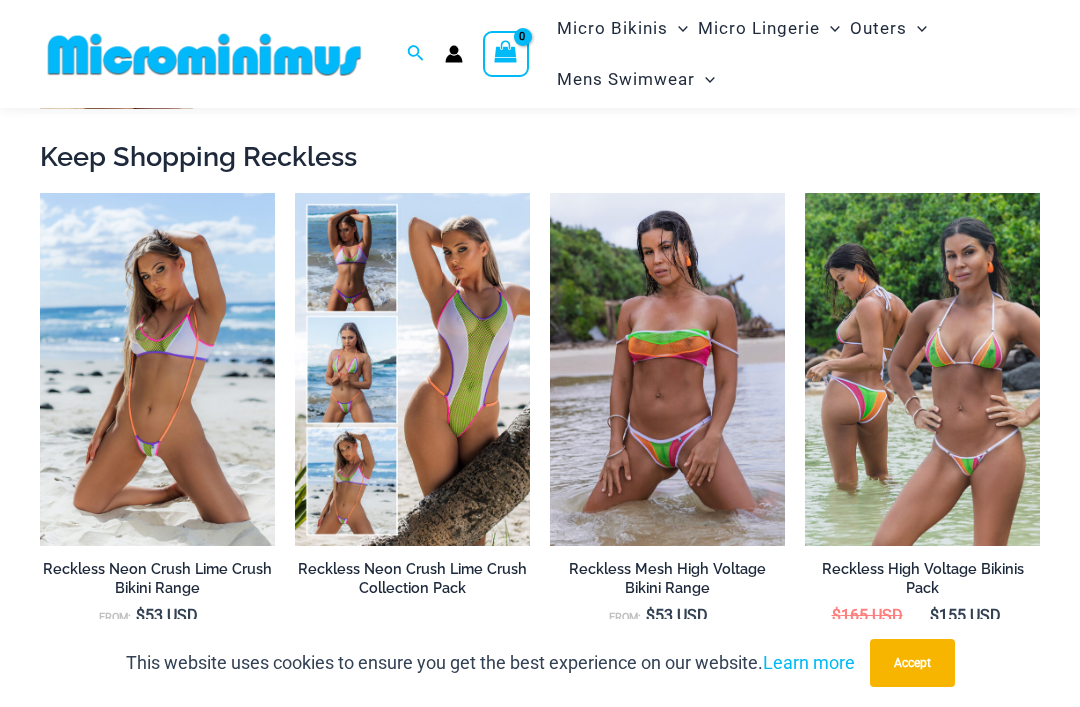 click at bounding box center [295, 193] 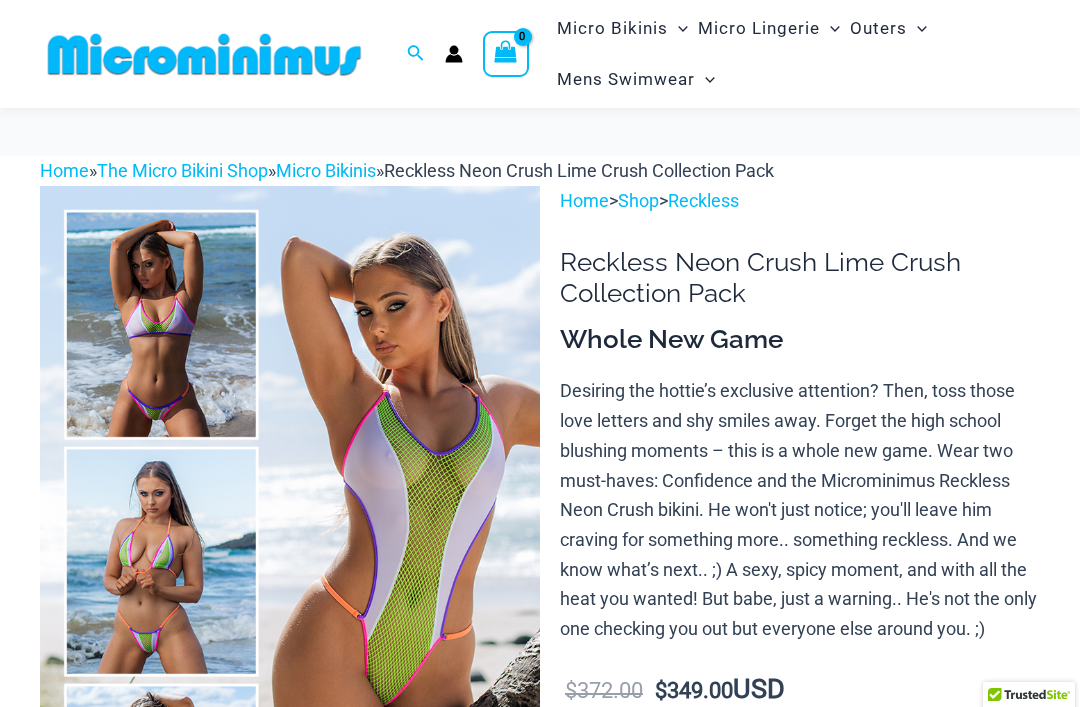 scroll, scrollTop: 41, scrollLeft: 0, axis: vertical 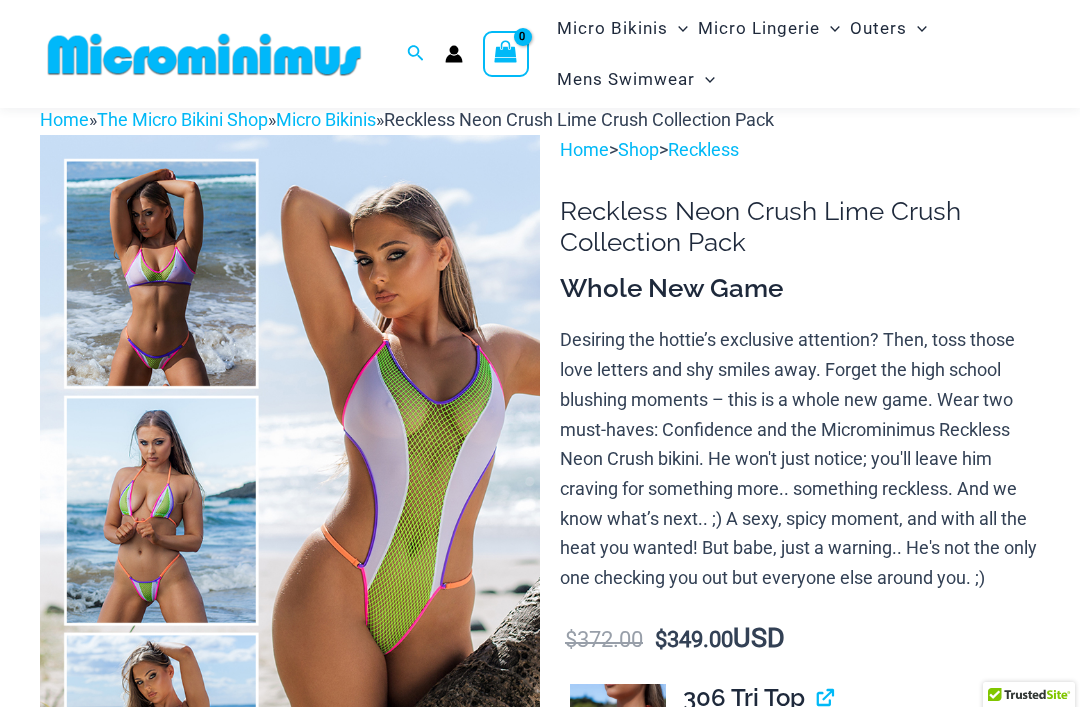 click at bounding box center [290, 510] 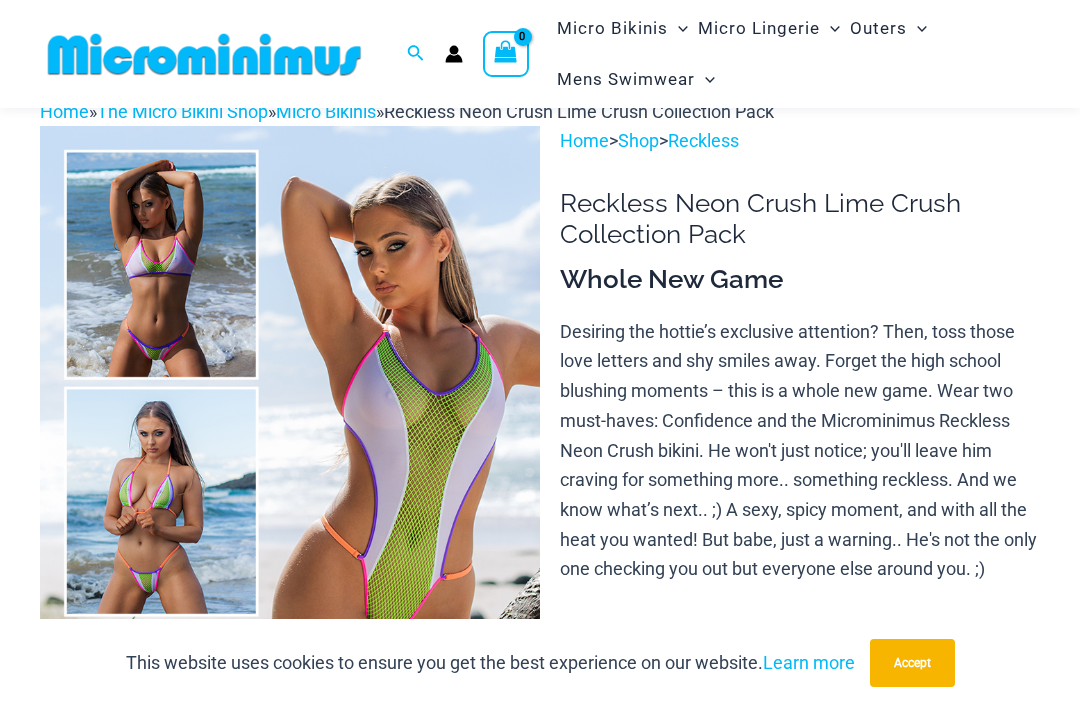 click at bounding box center (290, 501) 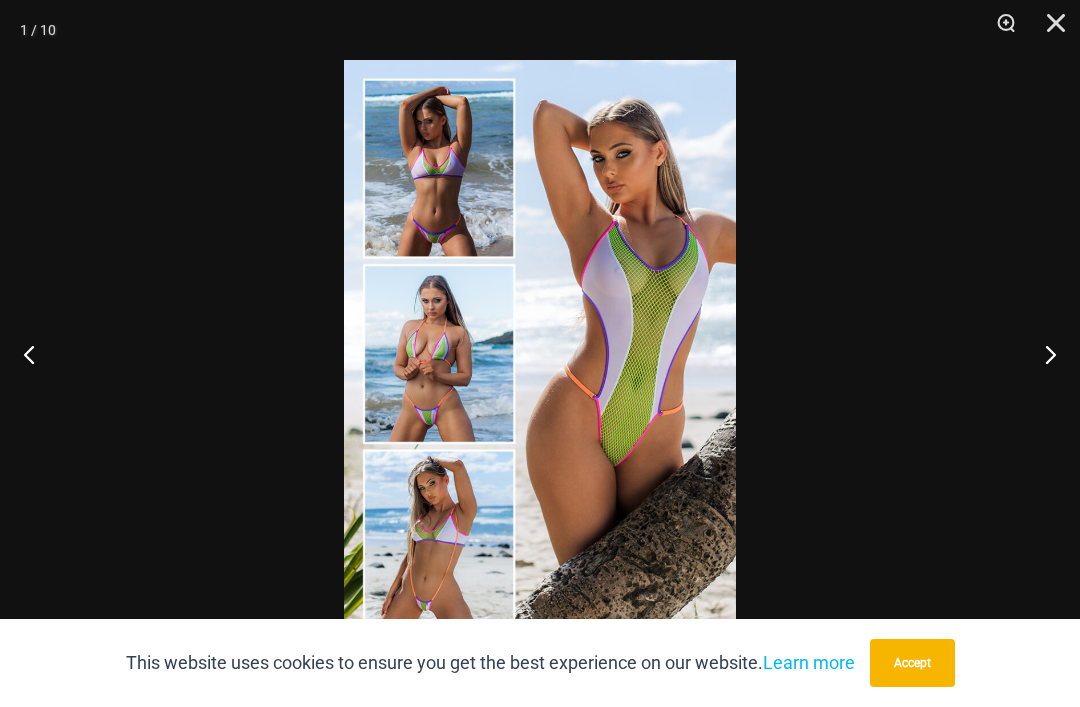 click at bounding box center (1042, 354) 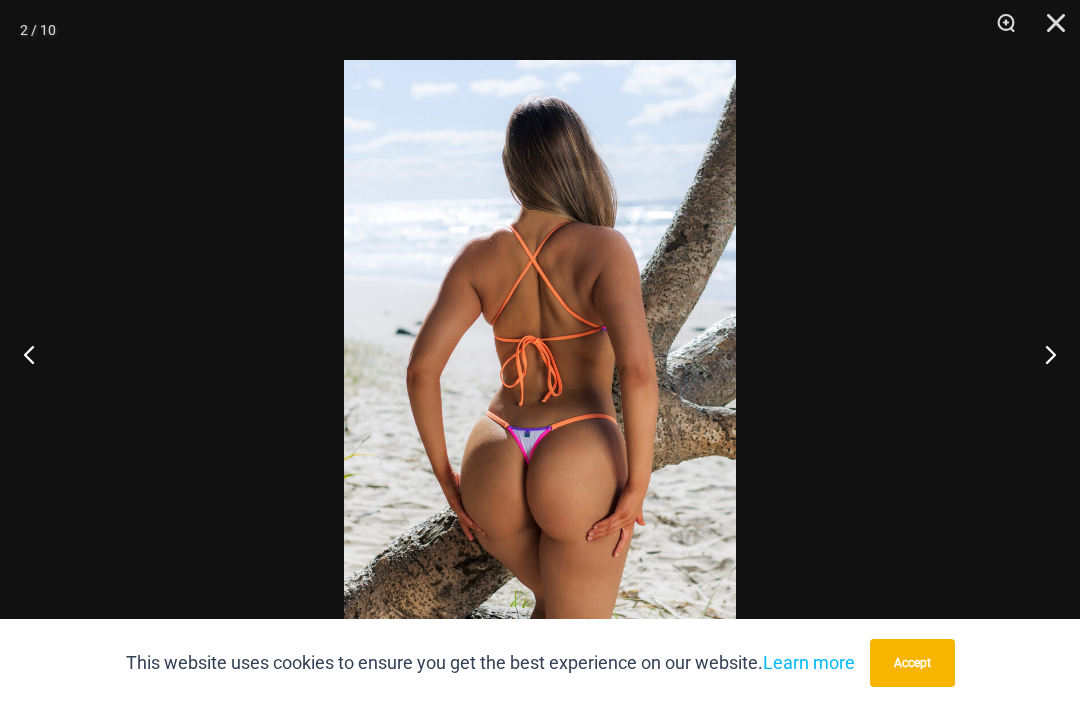 click at bounding box center (1042, 354) 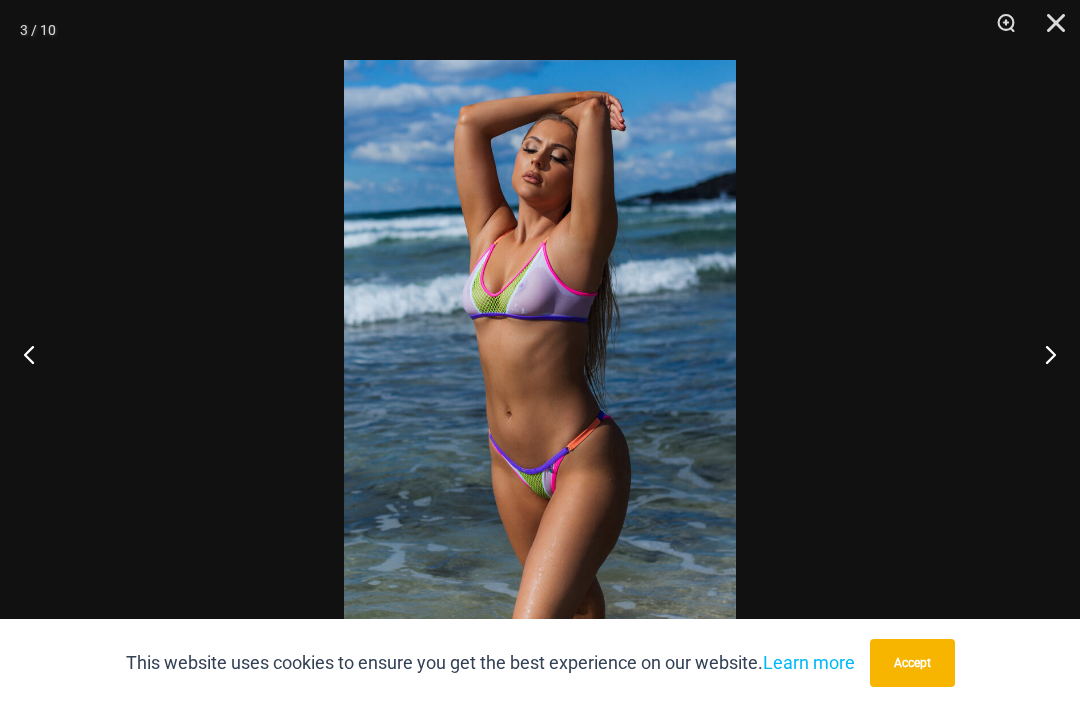 click at bounding box center [1042, 354] 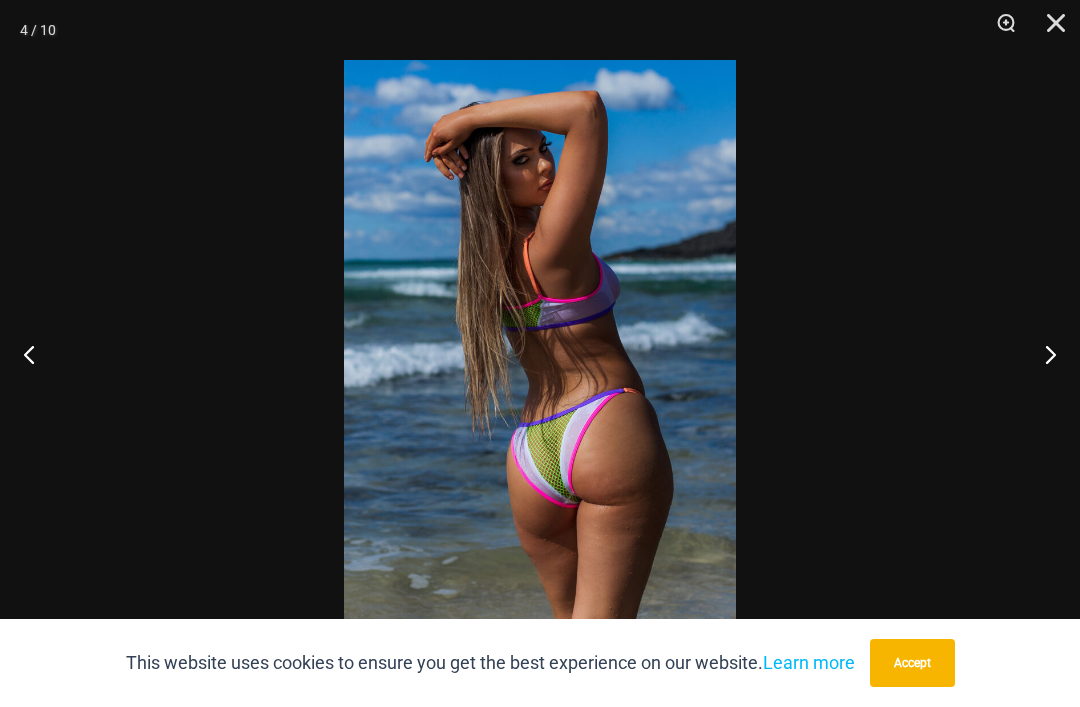 click at bounding box center [1042, 354] 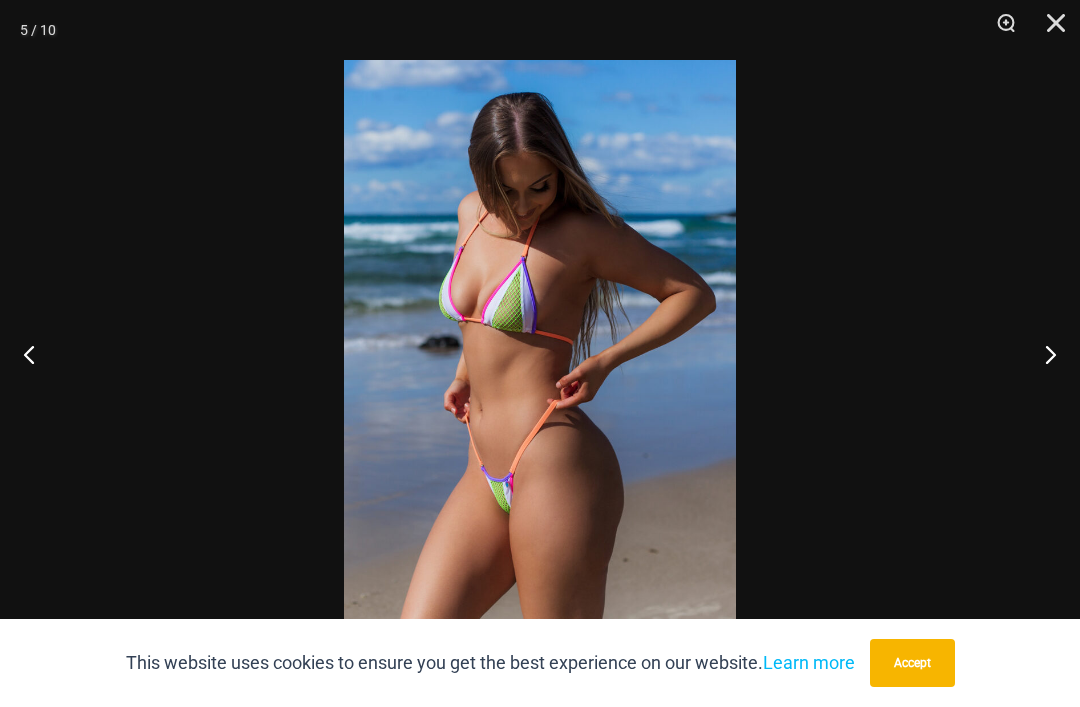 click at bounding box center [1042, 354] 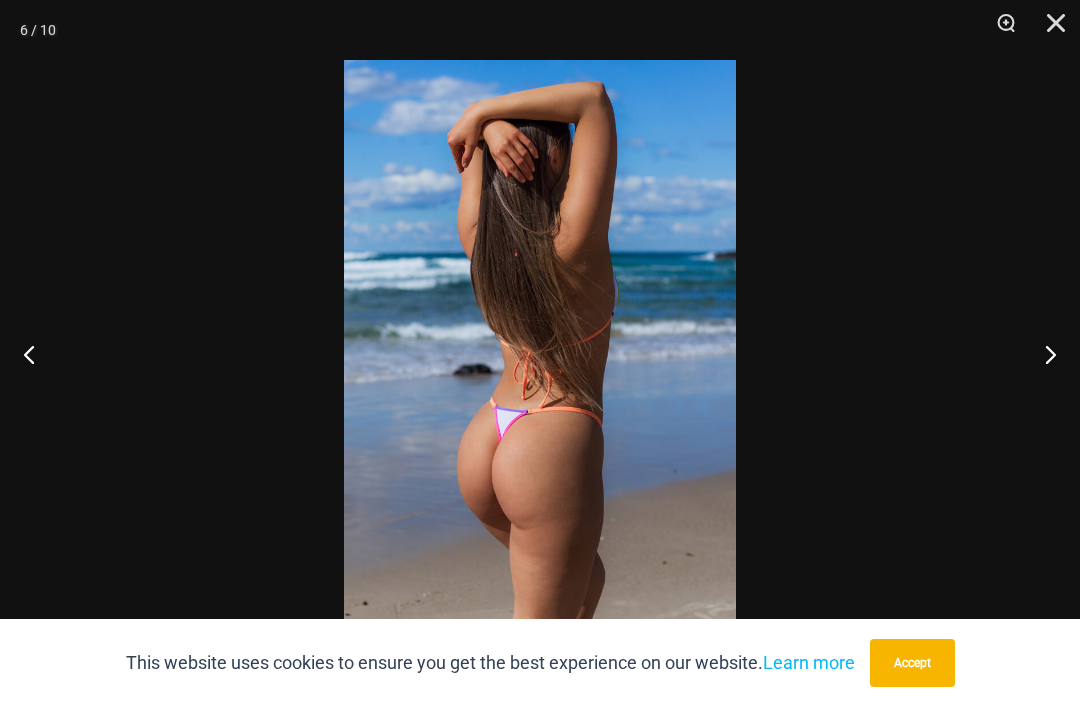 click at bounding box center [1042, 354] 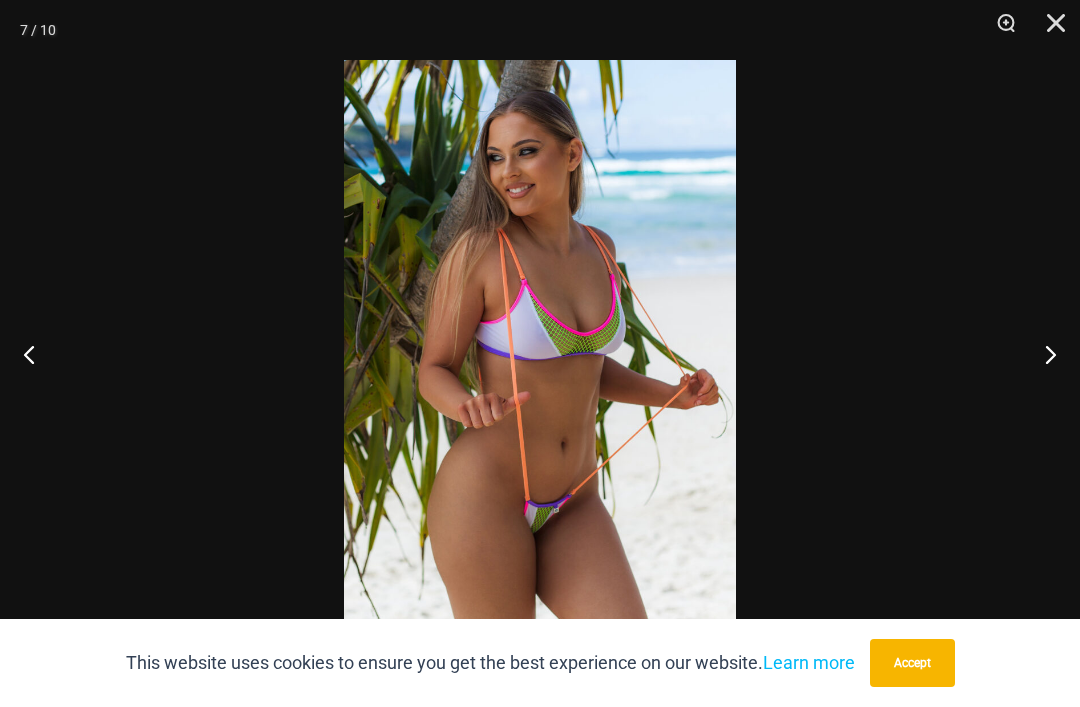 click at bounding box center [1042, 354] 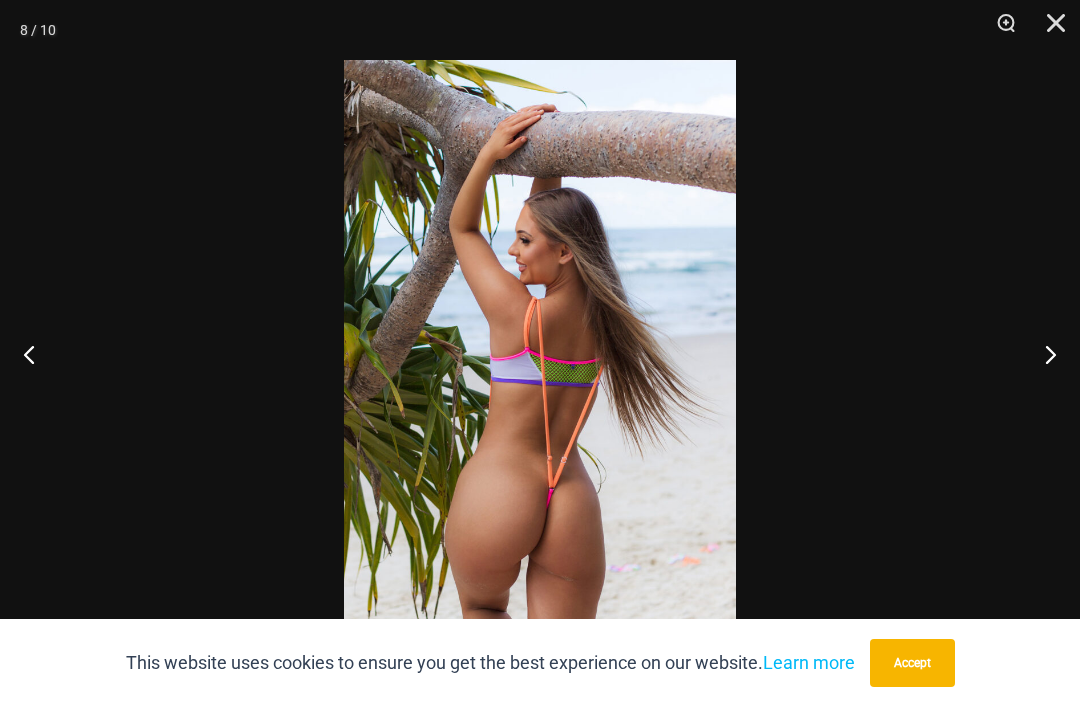 click at bounding box center (1042, 354) 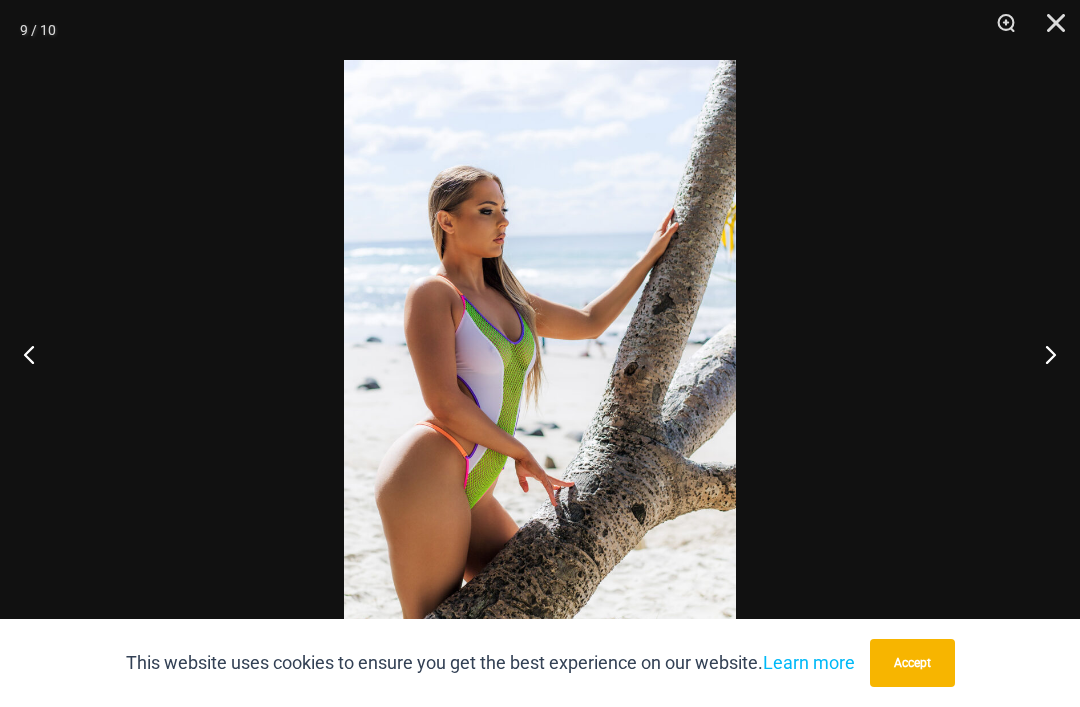click at bounding box center [1042, 354] 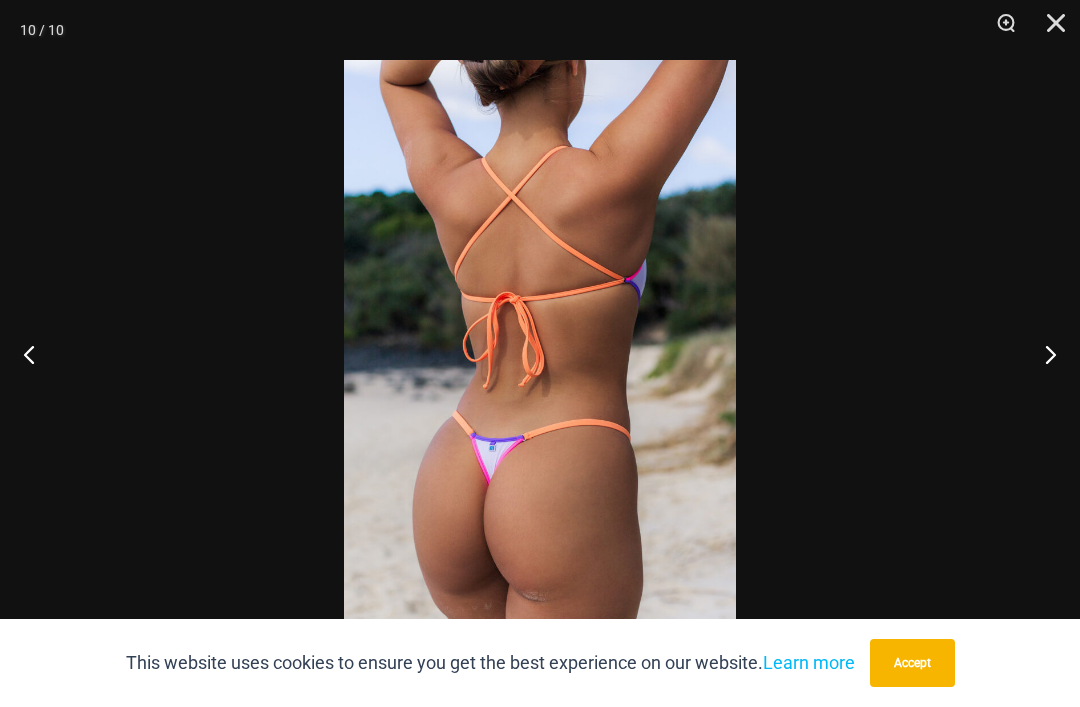 click at bounding box center [1042, 354] 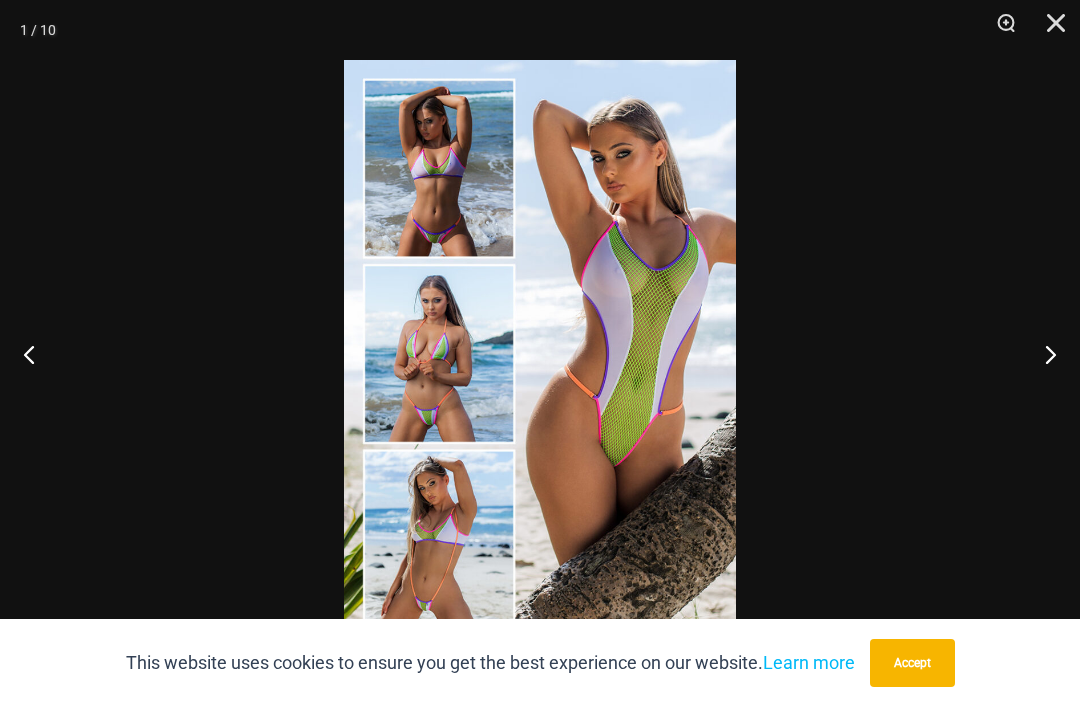 click at bounding box center [1042, 354] 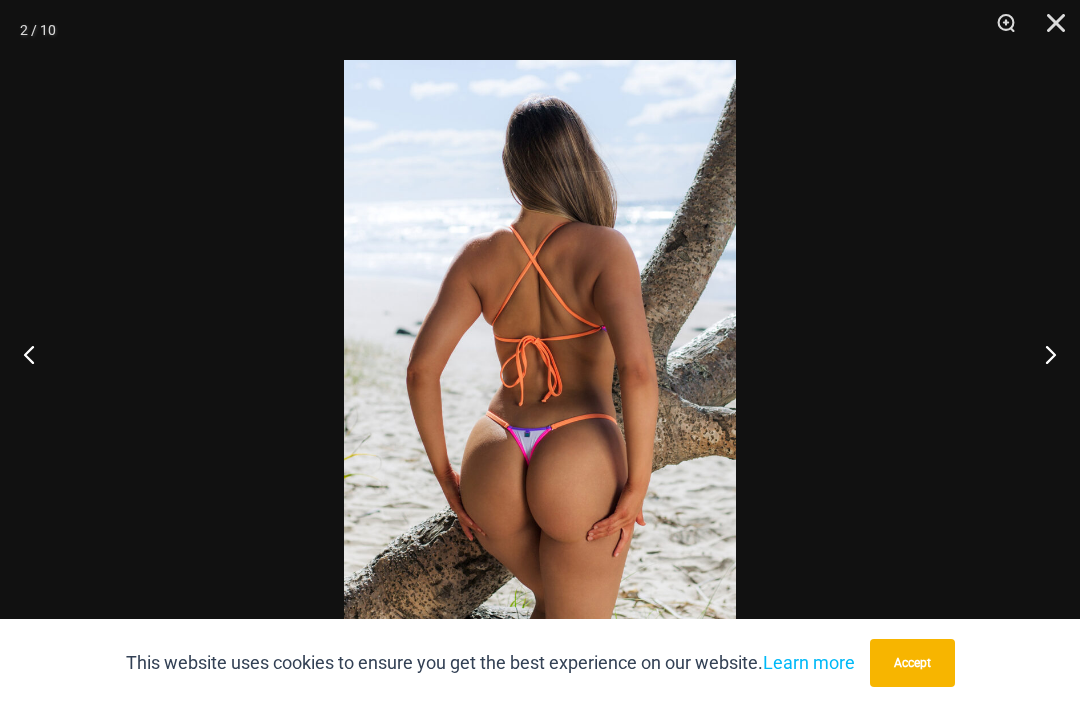 click at bounding box center [1042, 354] 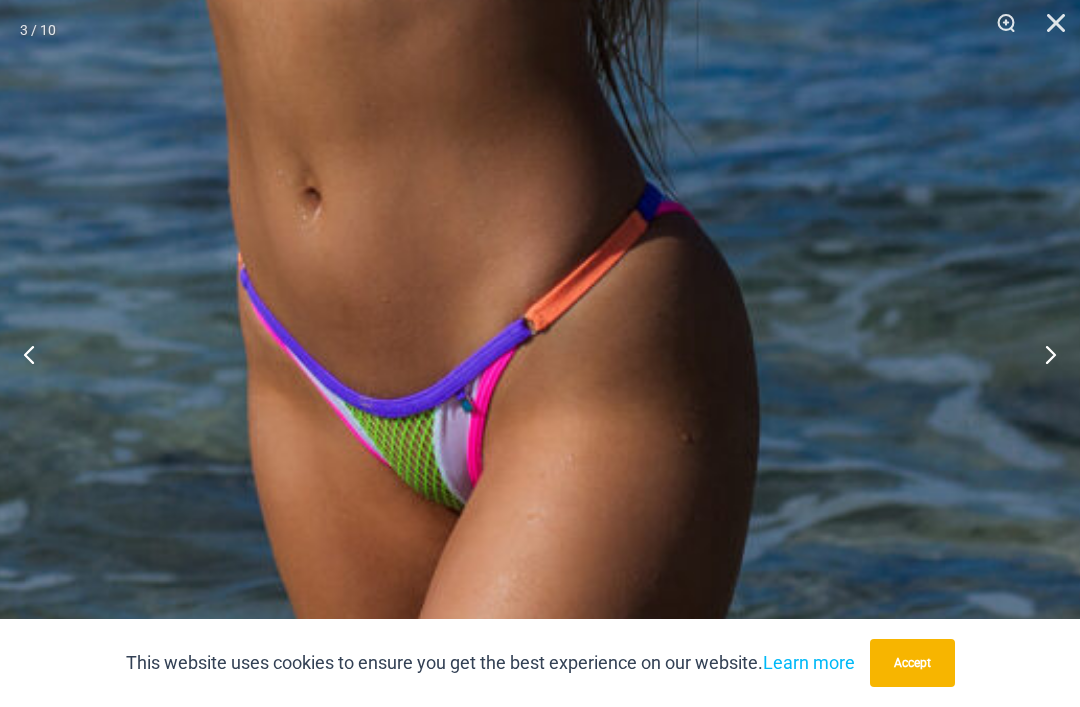 click at bounding box center [1042, 354] 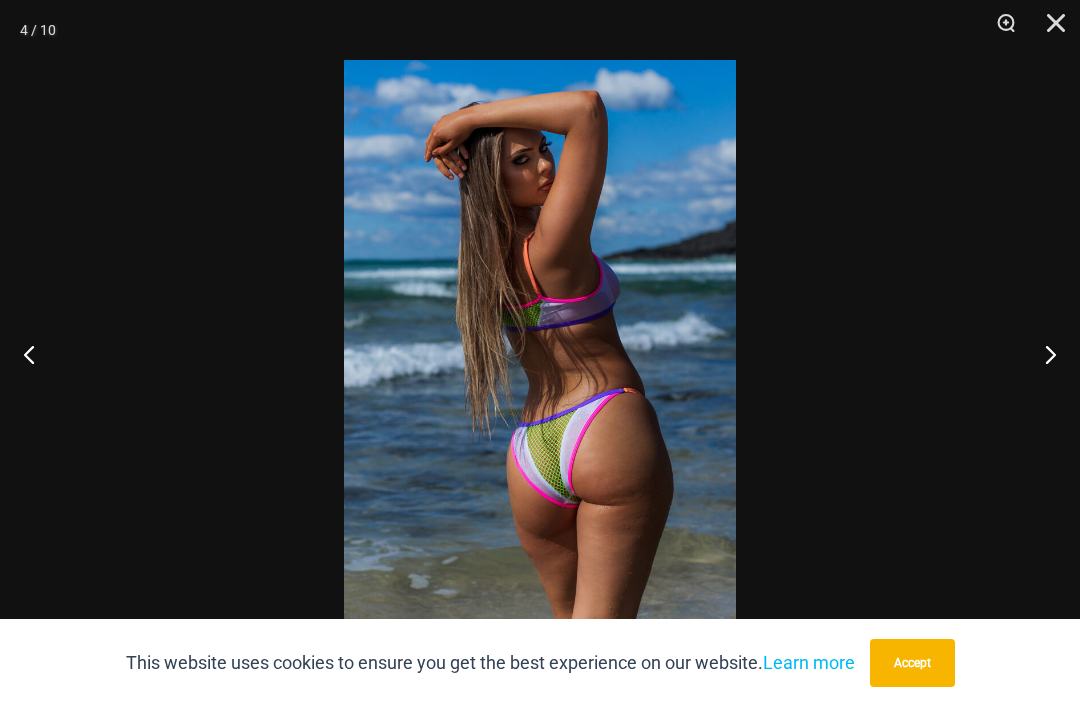 click at bounding box center [1042, 354] 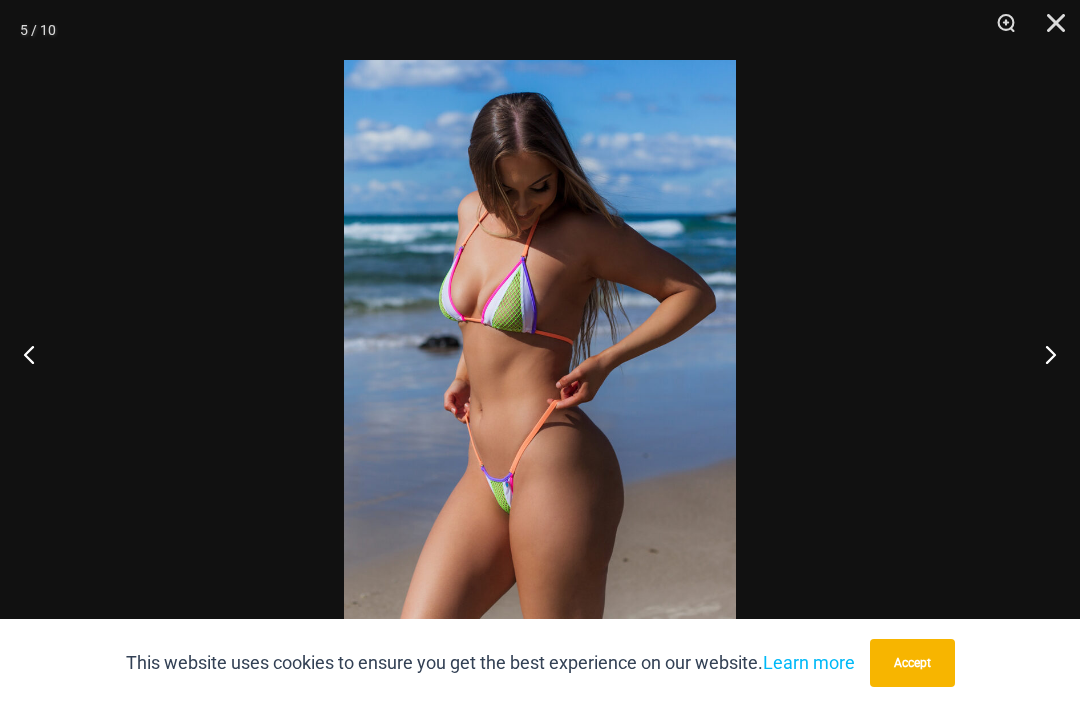 click at bounding box center [1042, 354] 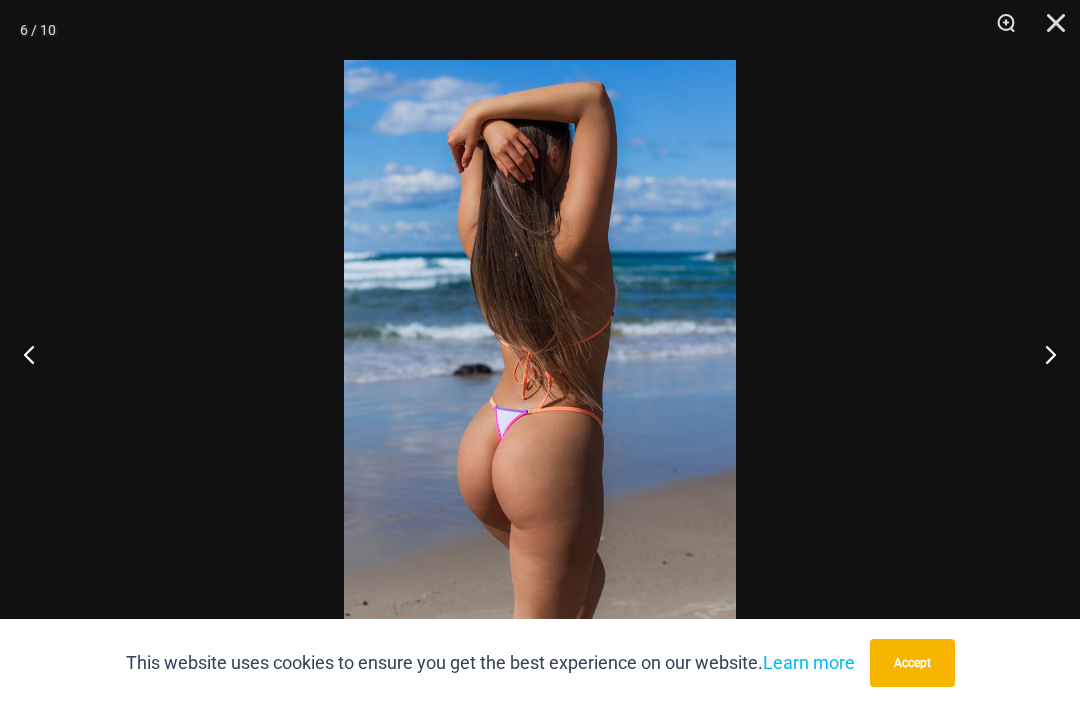 click at bounding box center [1042, 354] 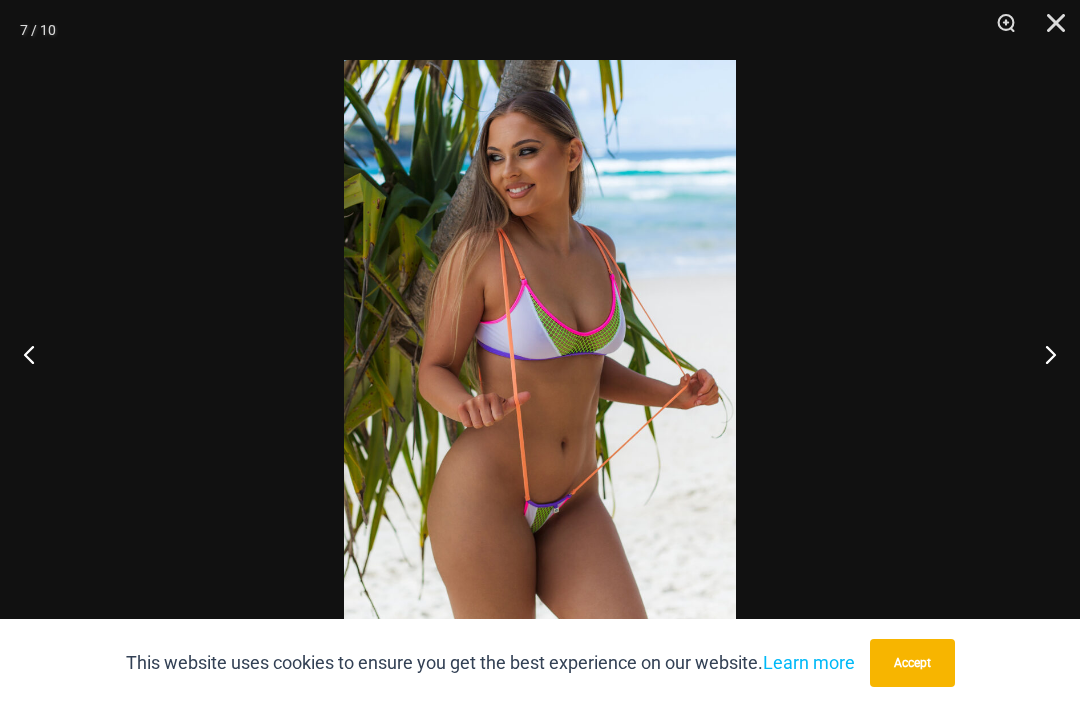 click at bounding box center (1042, 354) 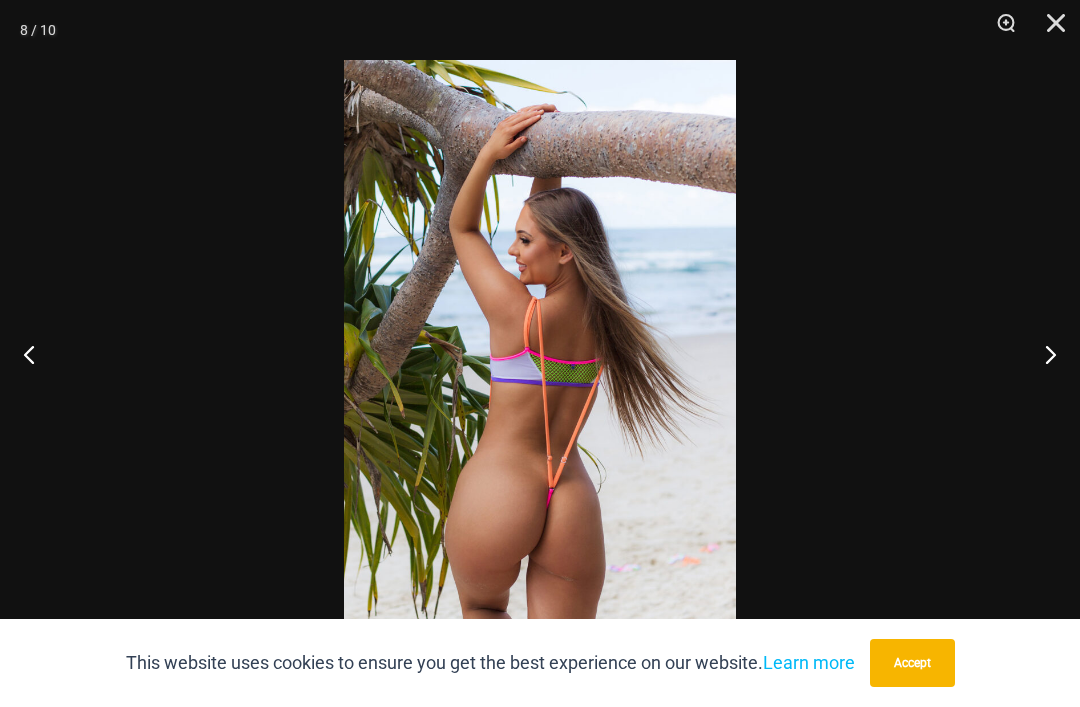 click at bounding box center [1049, 30] 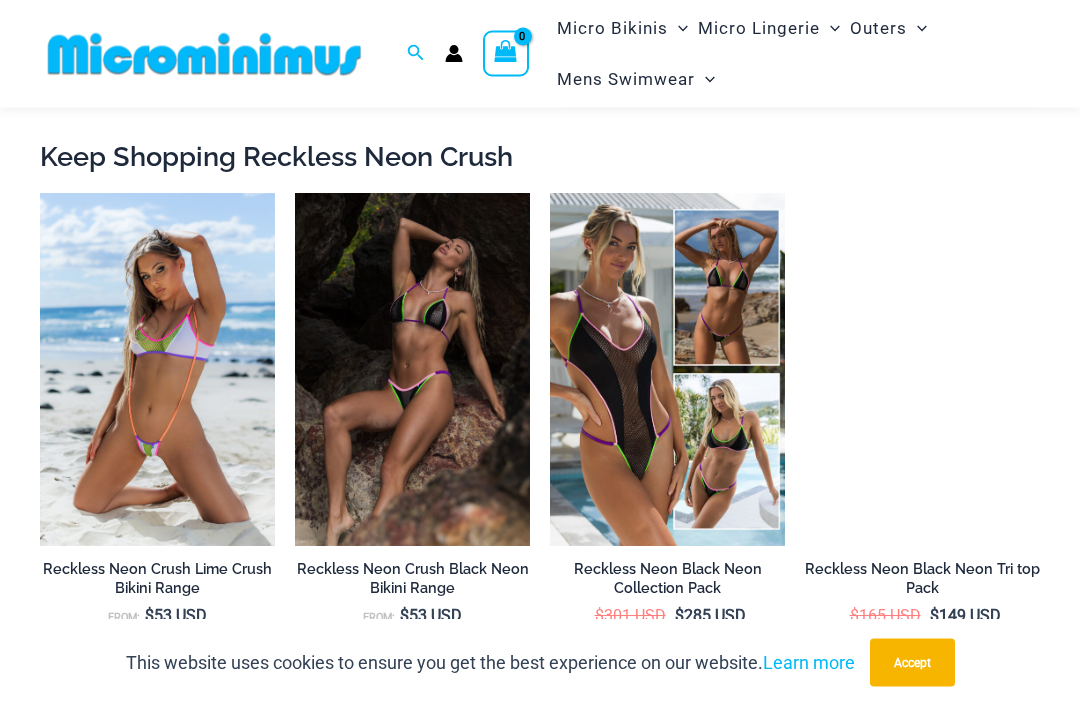 scroll, scrollTop: 4378, scrollLeft: 0, axis: vertical 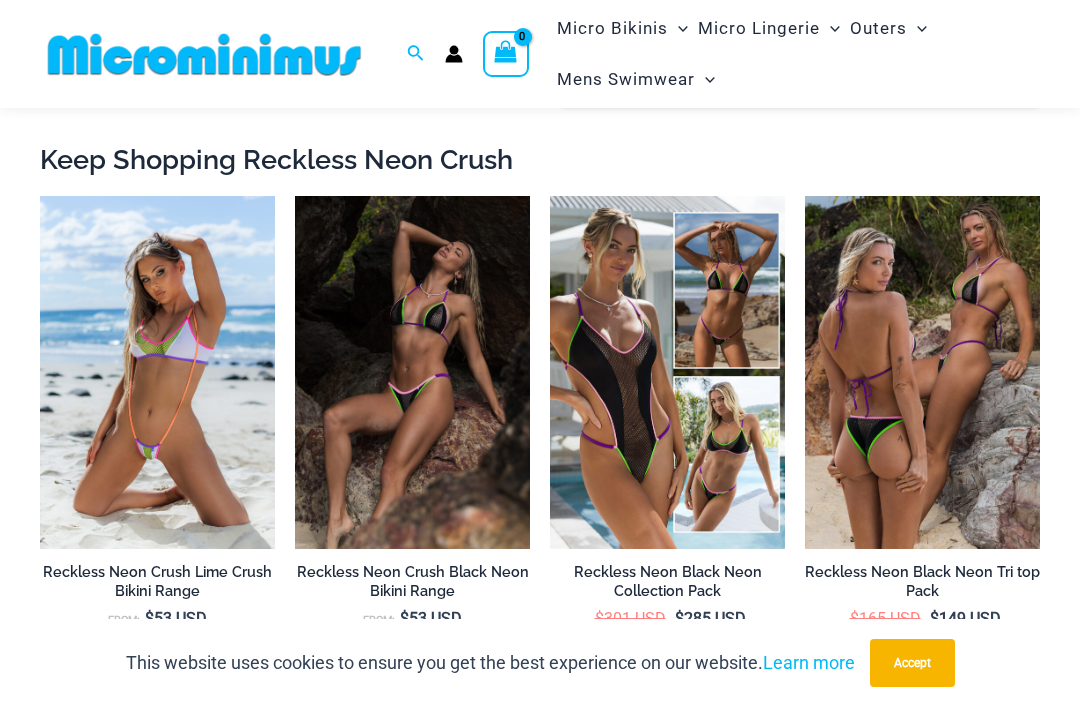 click at bounding box center (40, 196) 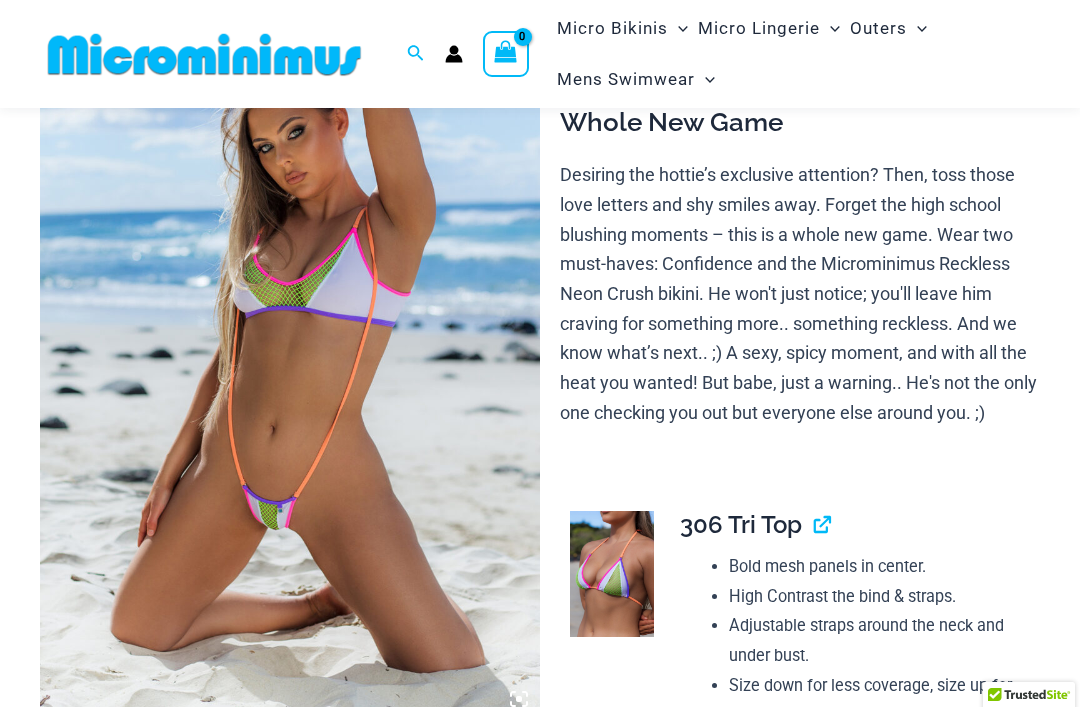 click at bounding box center [290, 345] 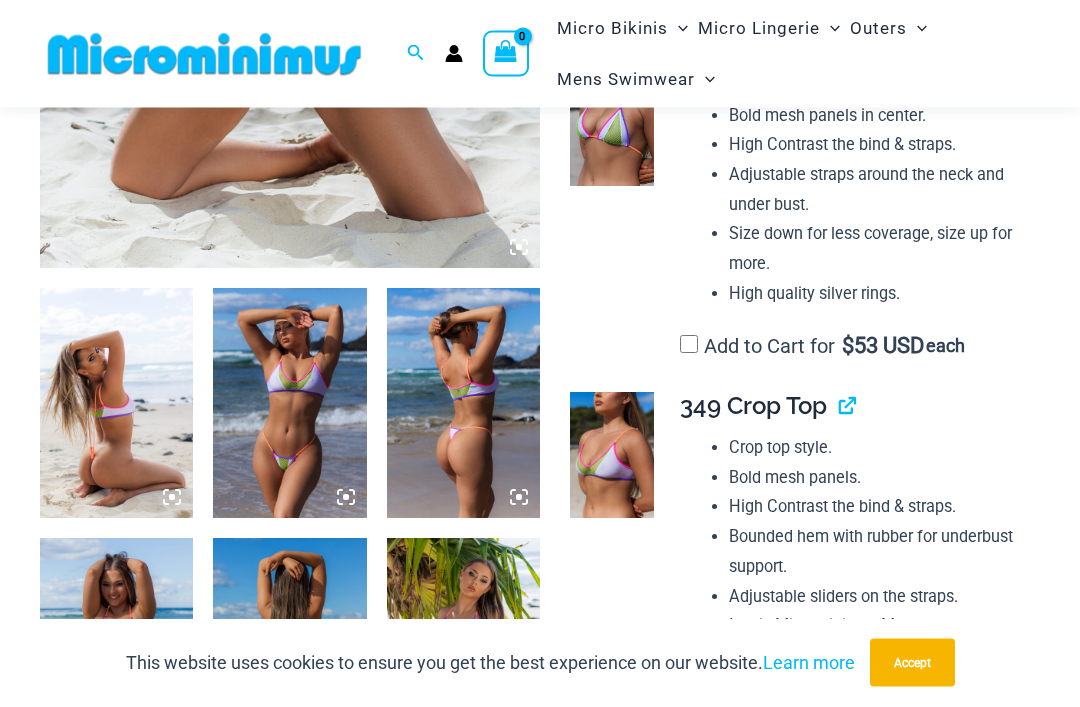 scroll, scrollTop: 649, scrollLeft: 0, axis: vertical 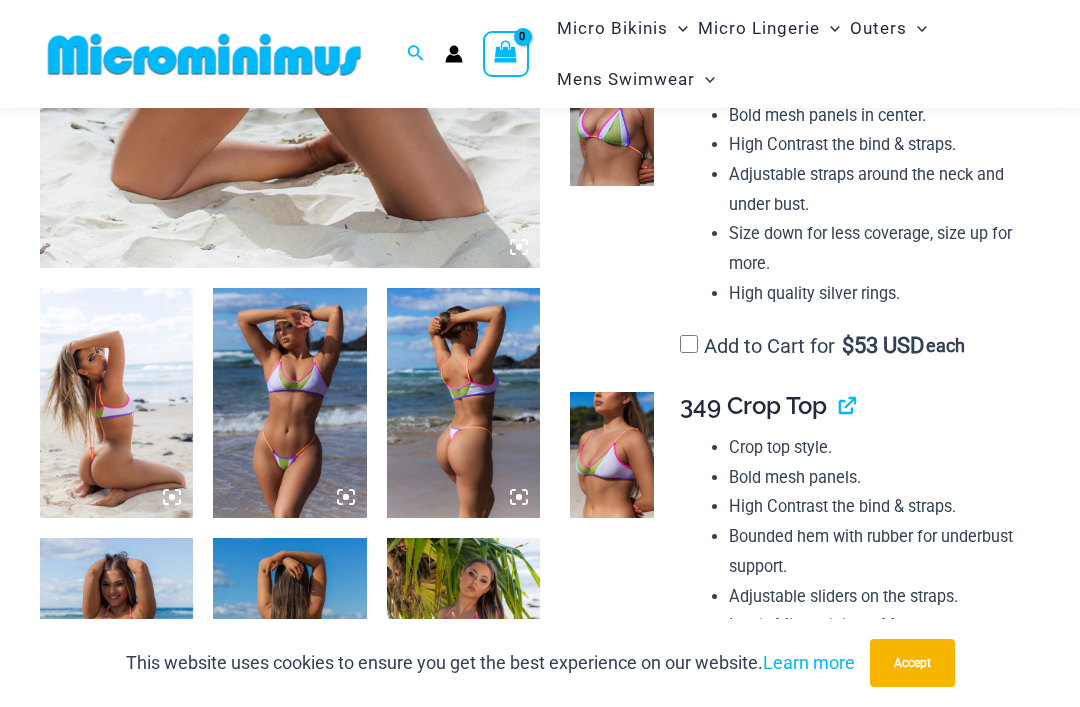 click at bounding box center (116, 403) 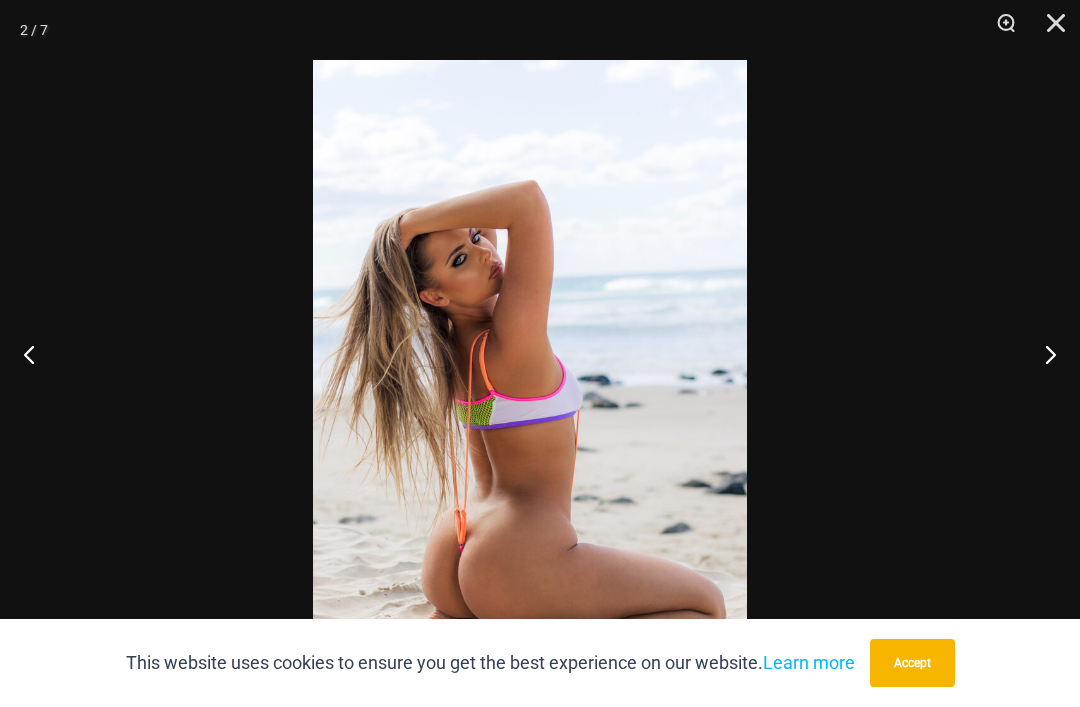 click at bounding box center [530, 353] 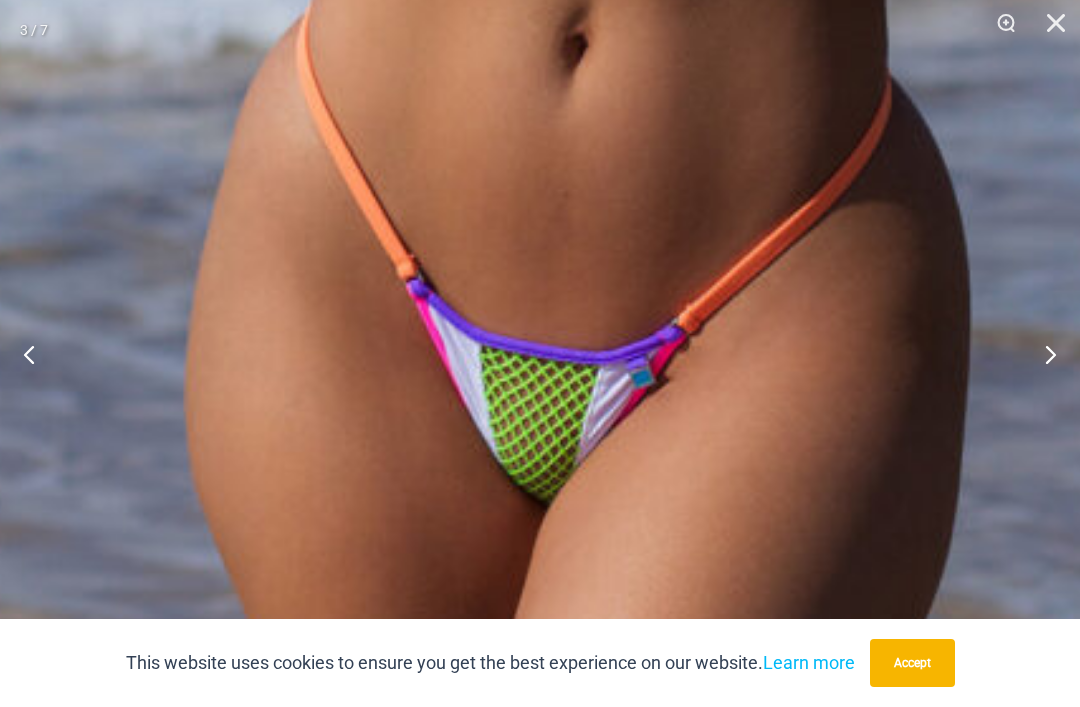 click at bounding box center (1042, 354) 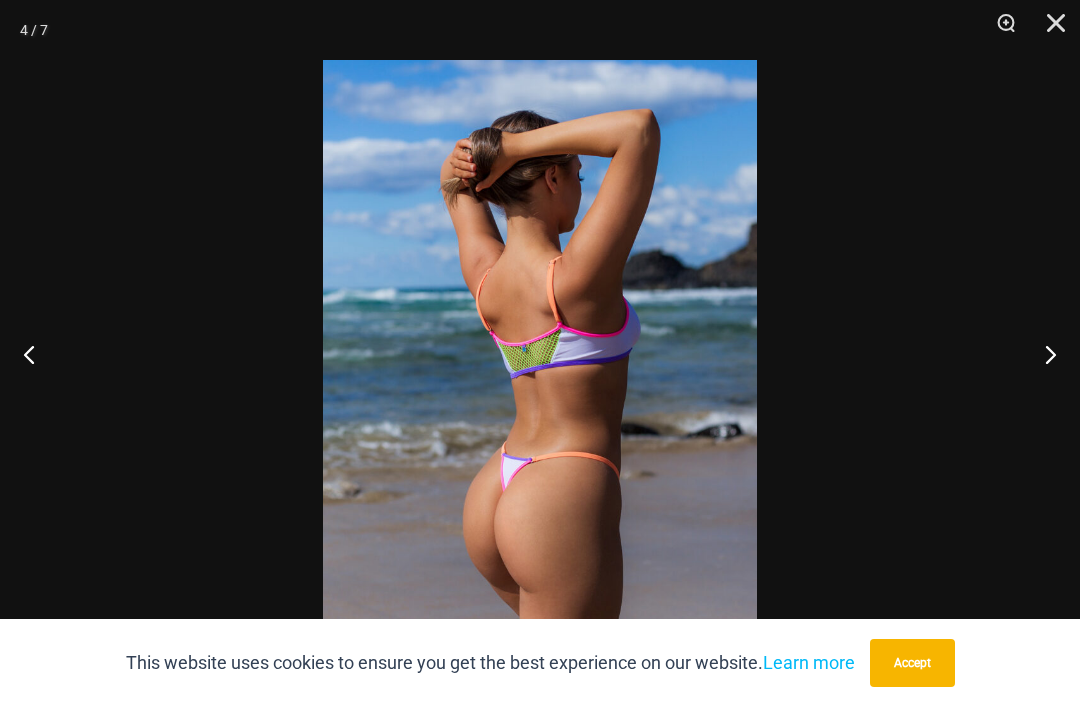 click at bounding box center [1042, 354] 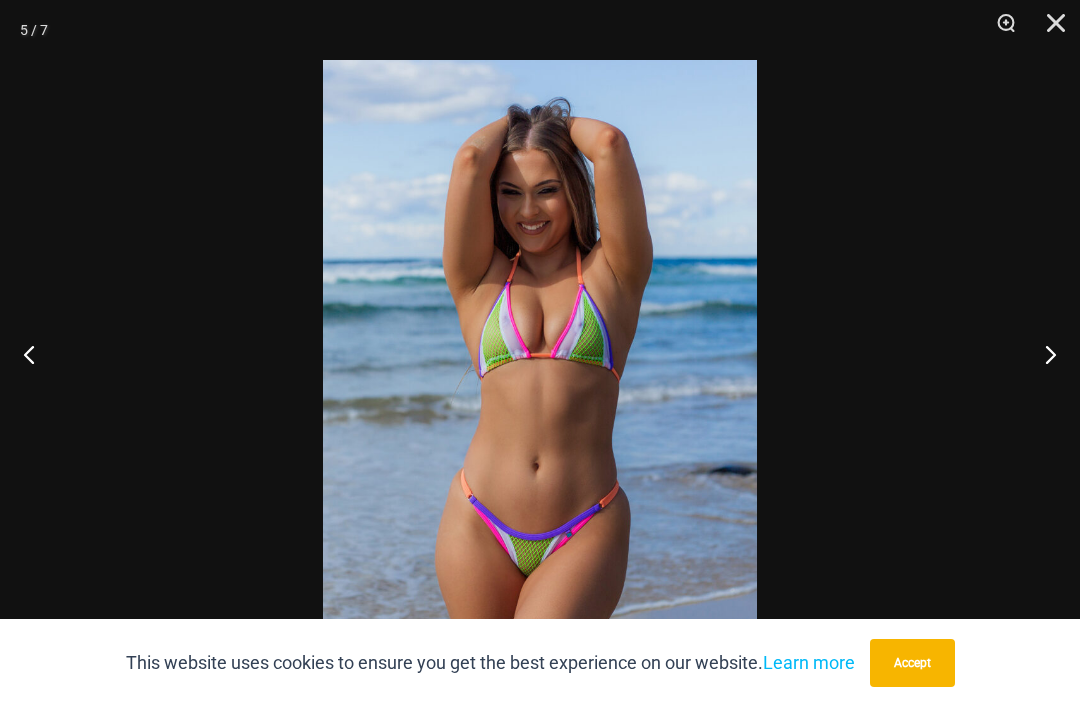 click at bounding box center (1042, 354) 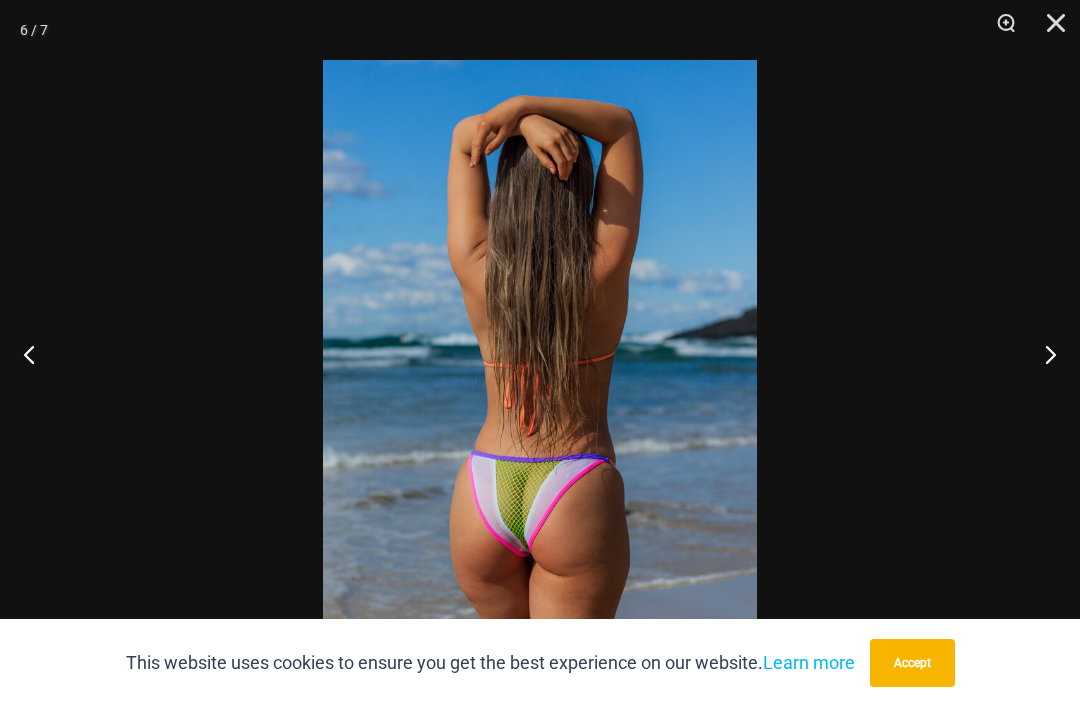 click at bounding box center (1042, 354) 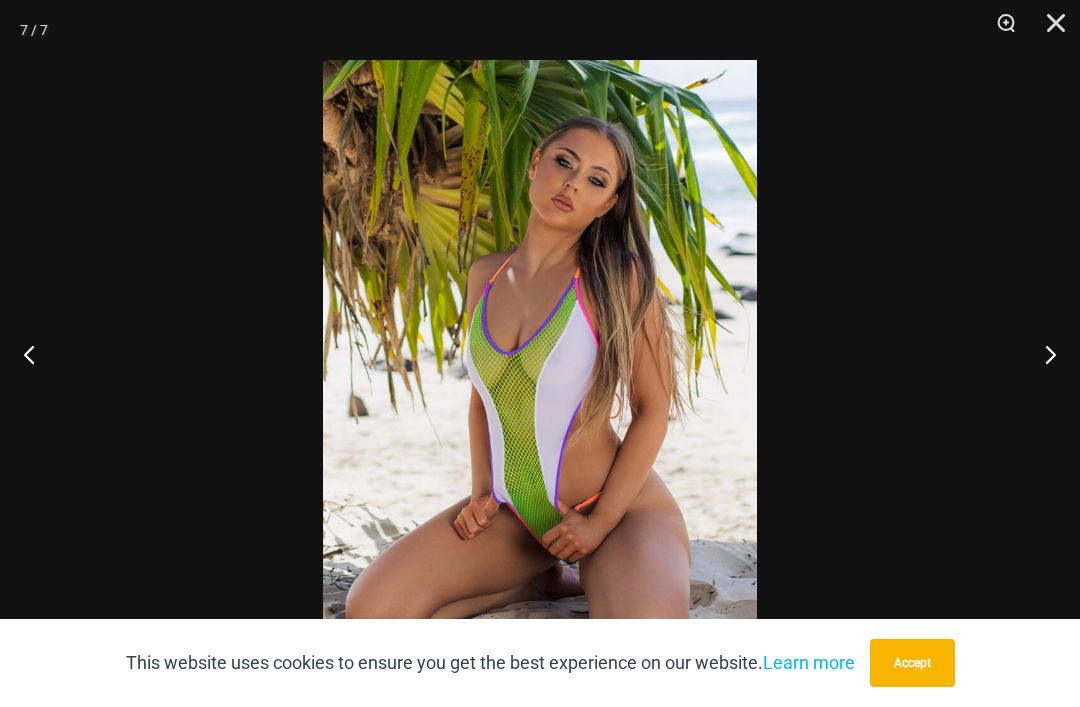 click at bounding box center (1042, 354) 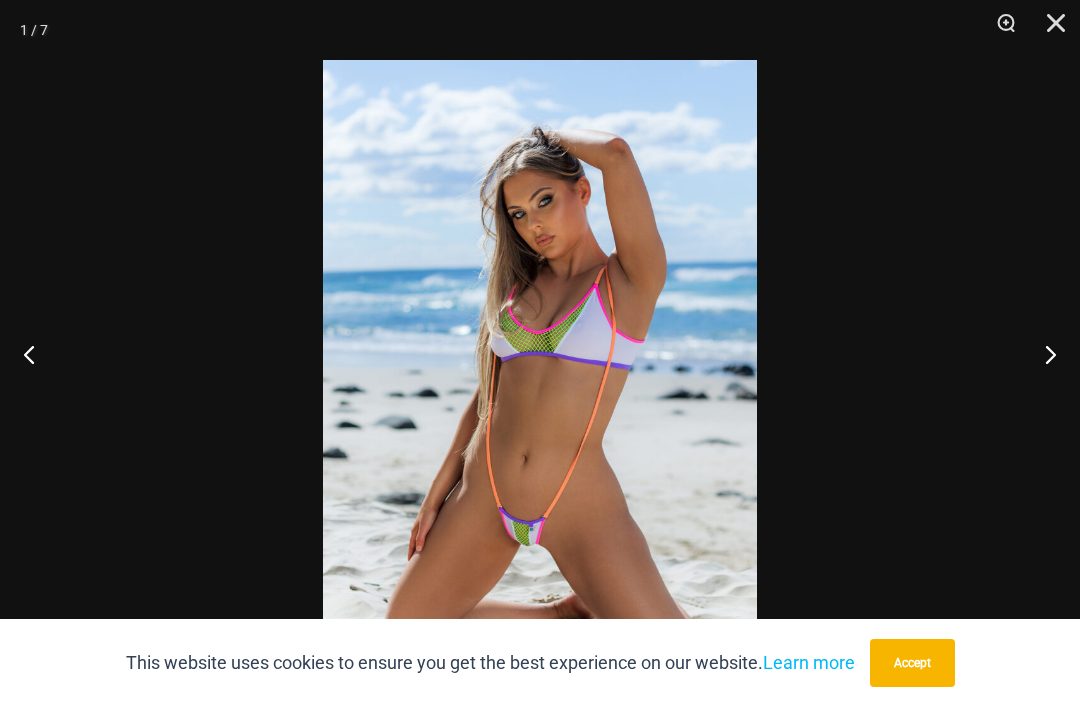 click at bounding box center [1042, 354] 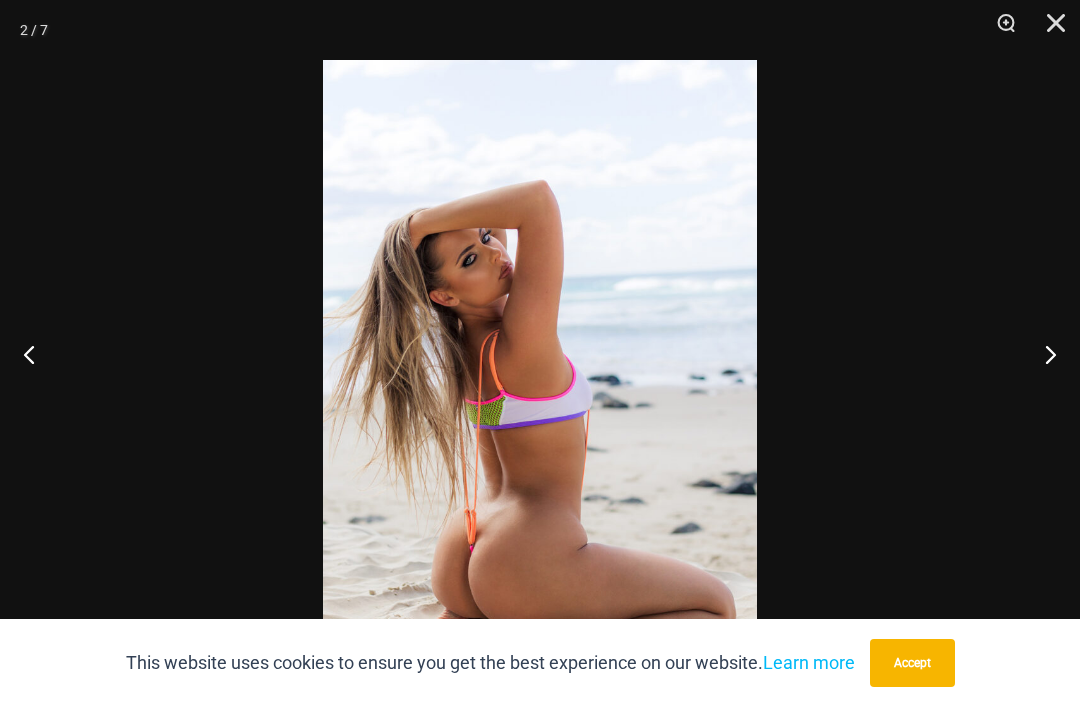 click at bounding box center [1042, 354] 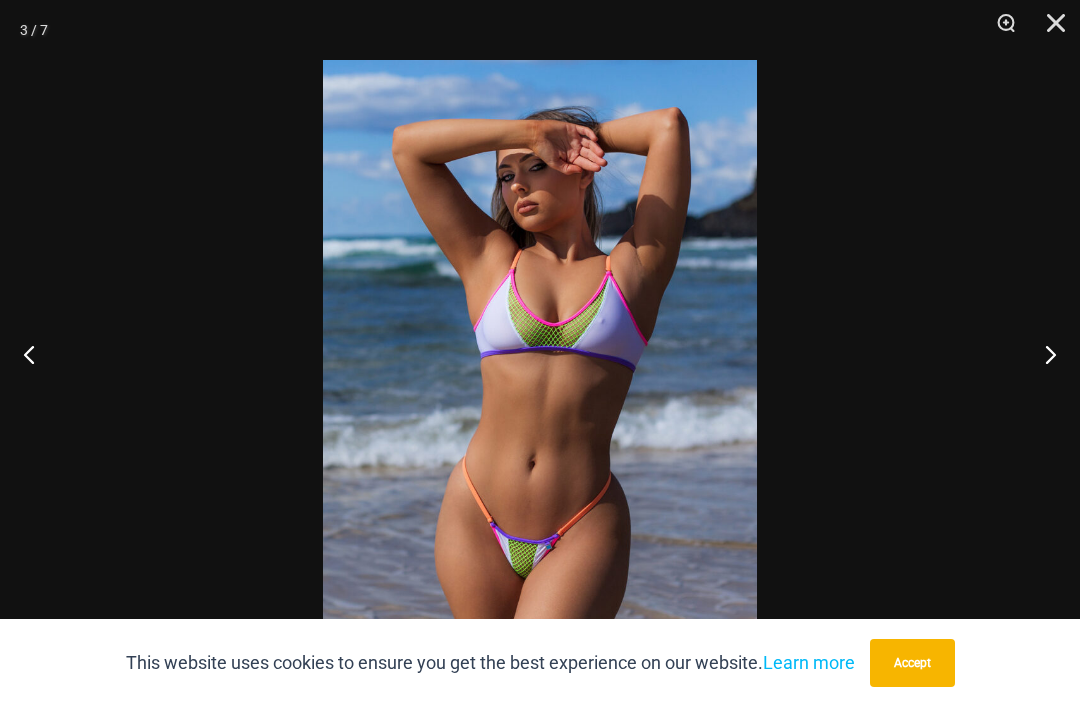 click at bounding box center (1042, 354) 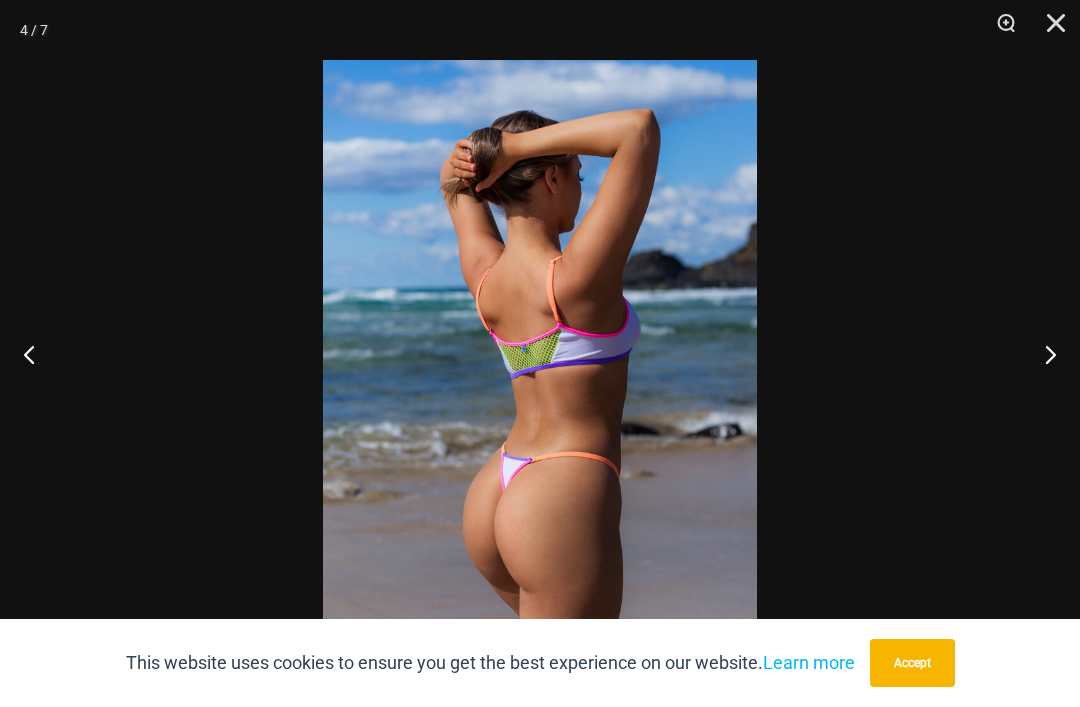 click at bounding box center [1042, 354] 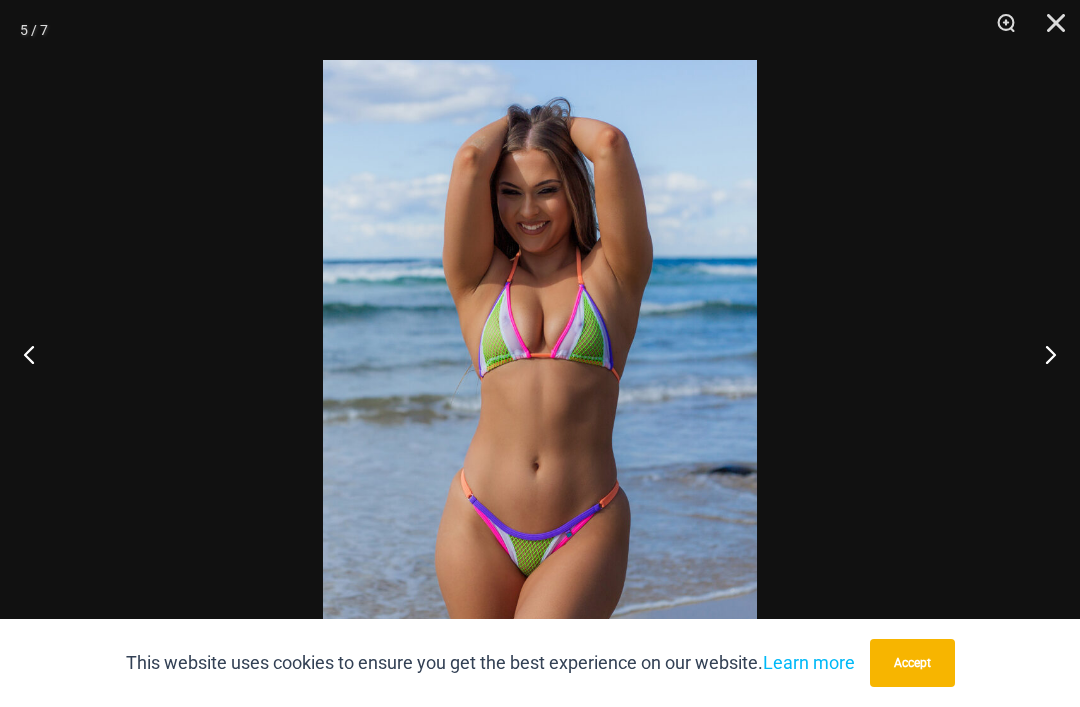 click at bounding box center (1049, 30) 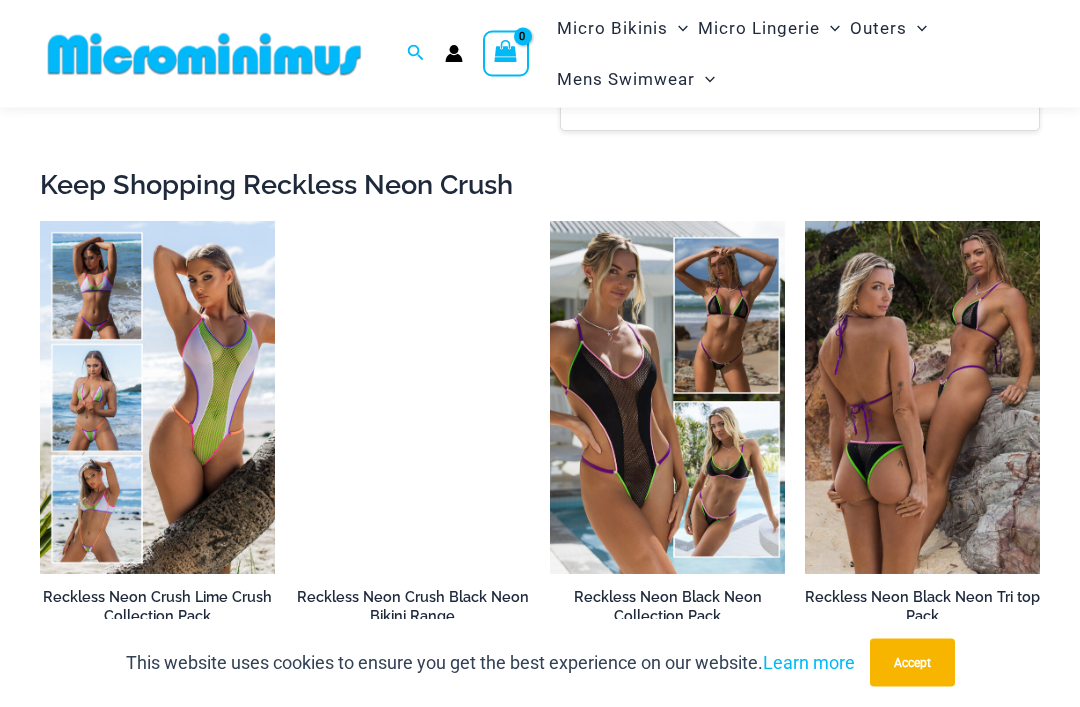 scroll, scrollTop: 3802, scrollLeft: 0, axis: vertical 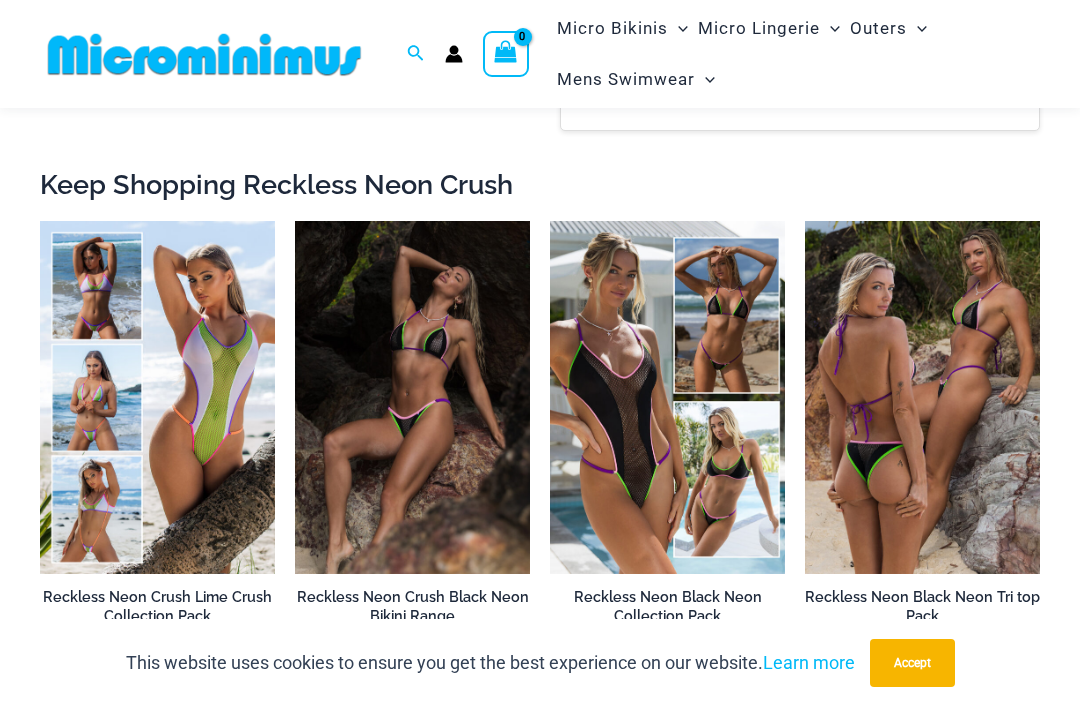 click at bounding box center (550, 221) 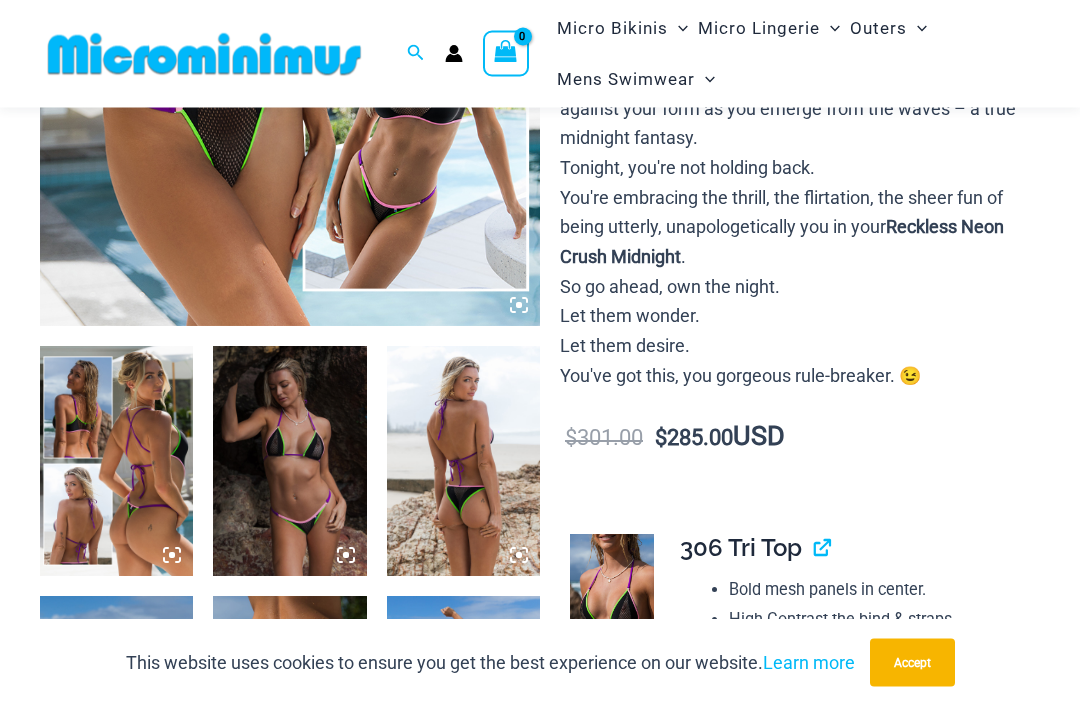 scroll, scrollTop: 704, scrollLeft: 0, axis: vertical 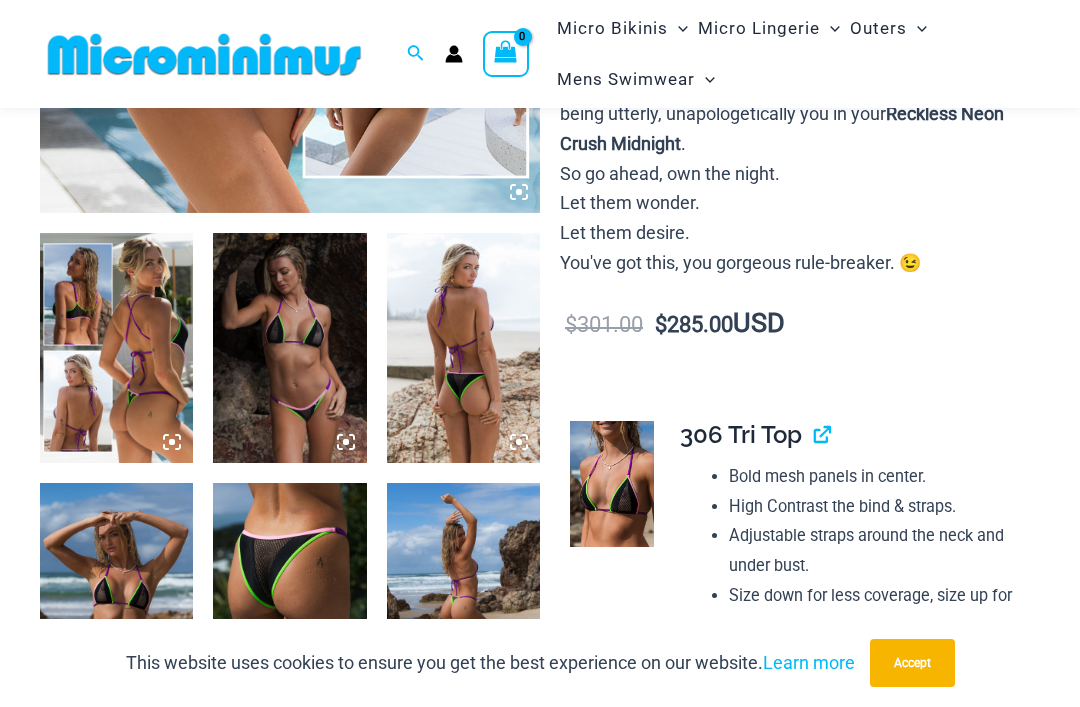 click at bounding box center [116, 348] 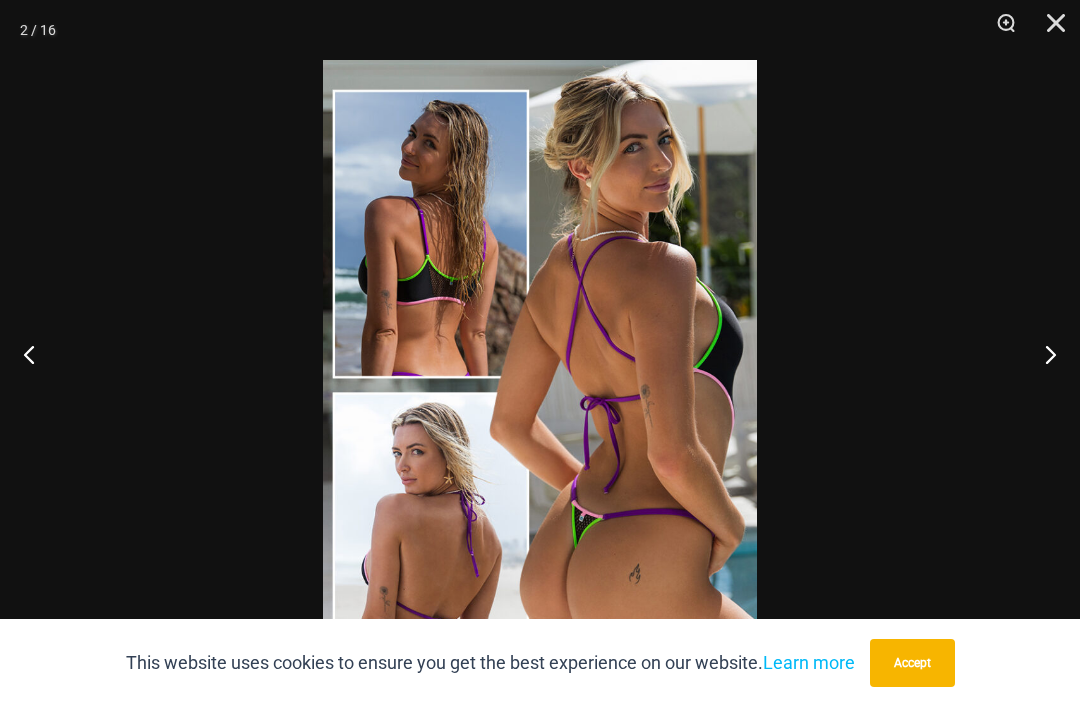 click at bounding box center [1042, 354] 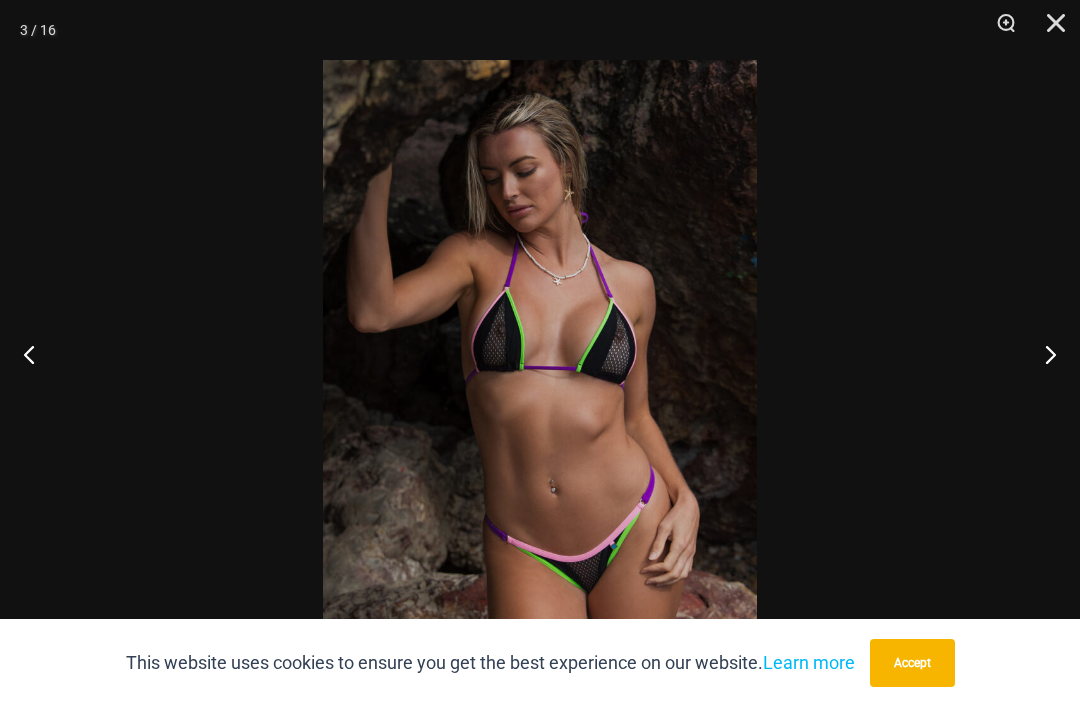 click at bounding box center (1042, 354) 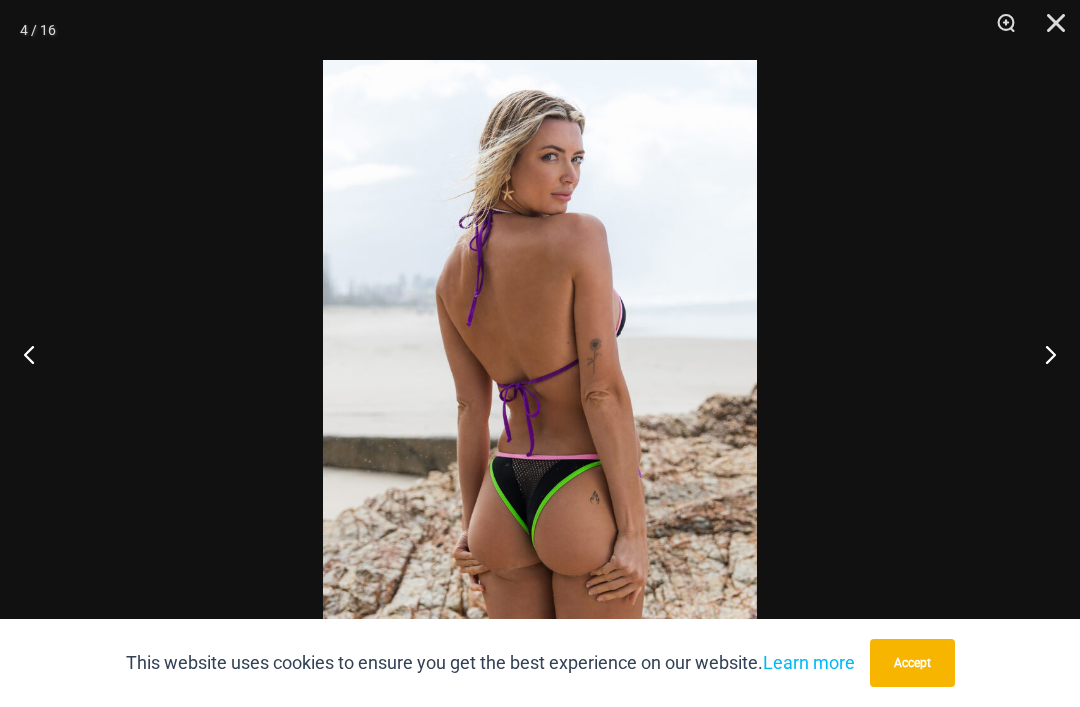 click at bounding box center (1042, 354) 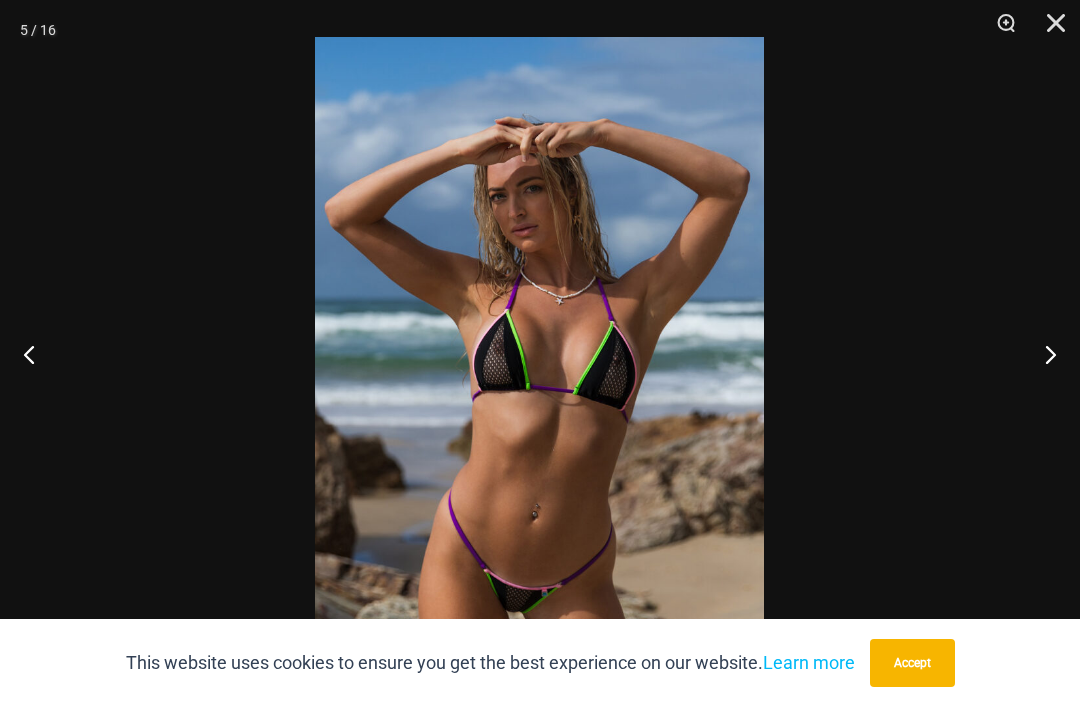 click at bounding box center [1042, 354] 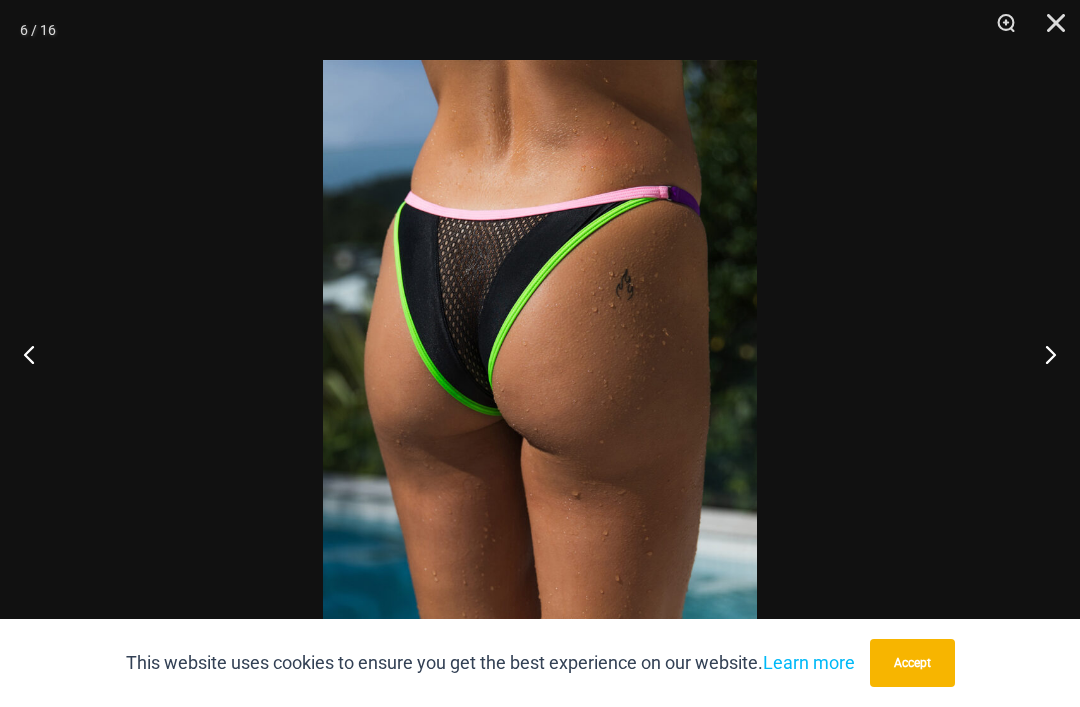 click at bounding box center (1042, 354) 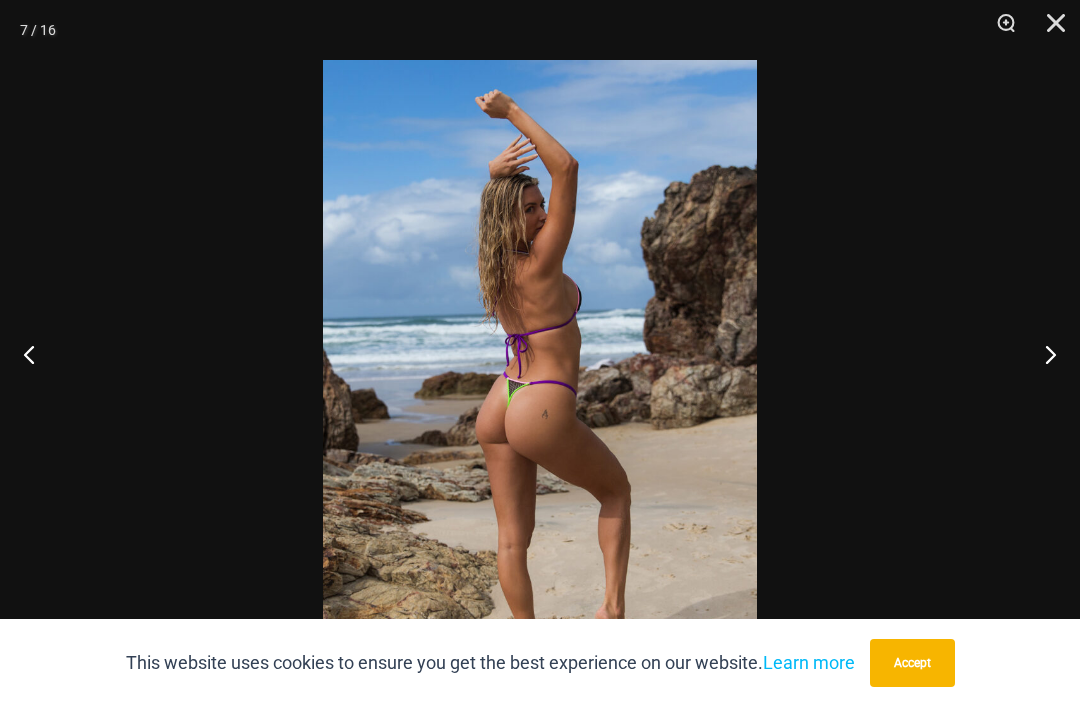click at bounding box center (1042, 354) 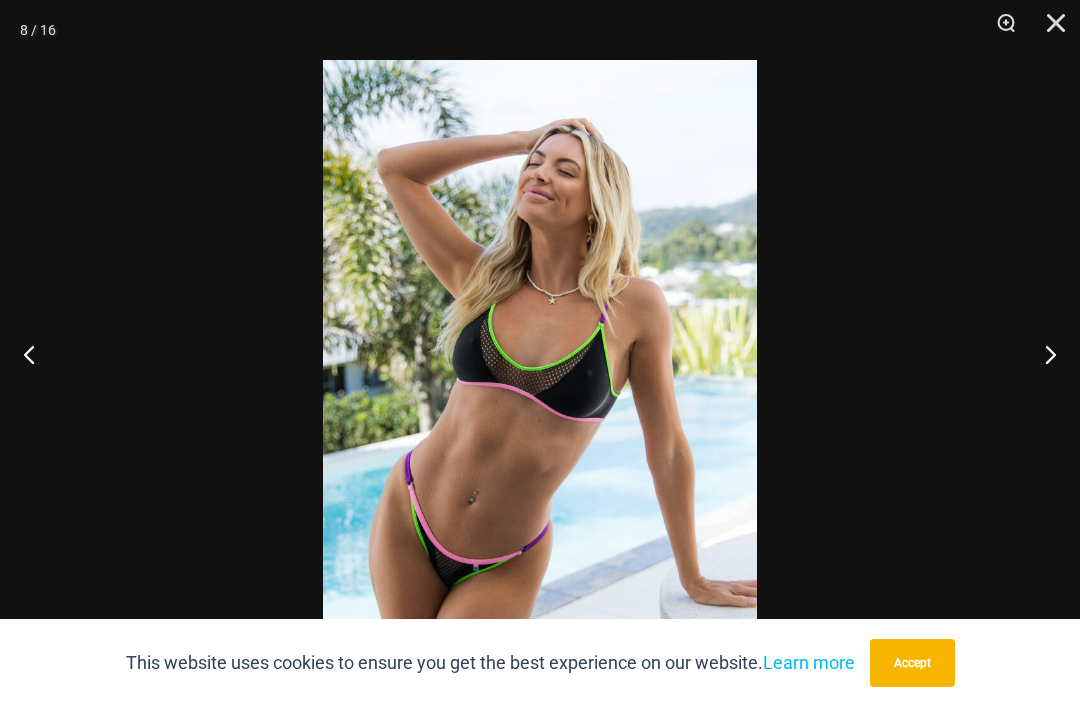 click at bounding box center [1042, 354] 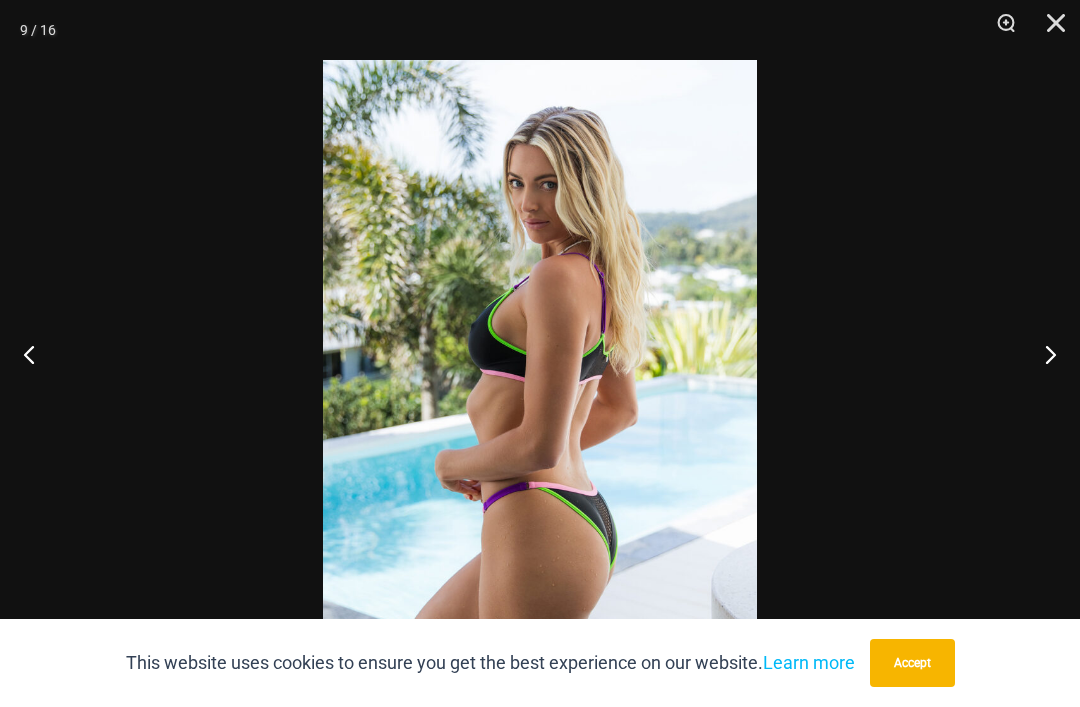 click at bounding box center [1042, 354] 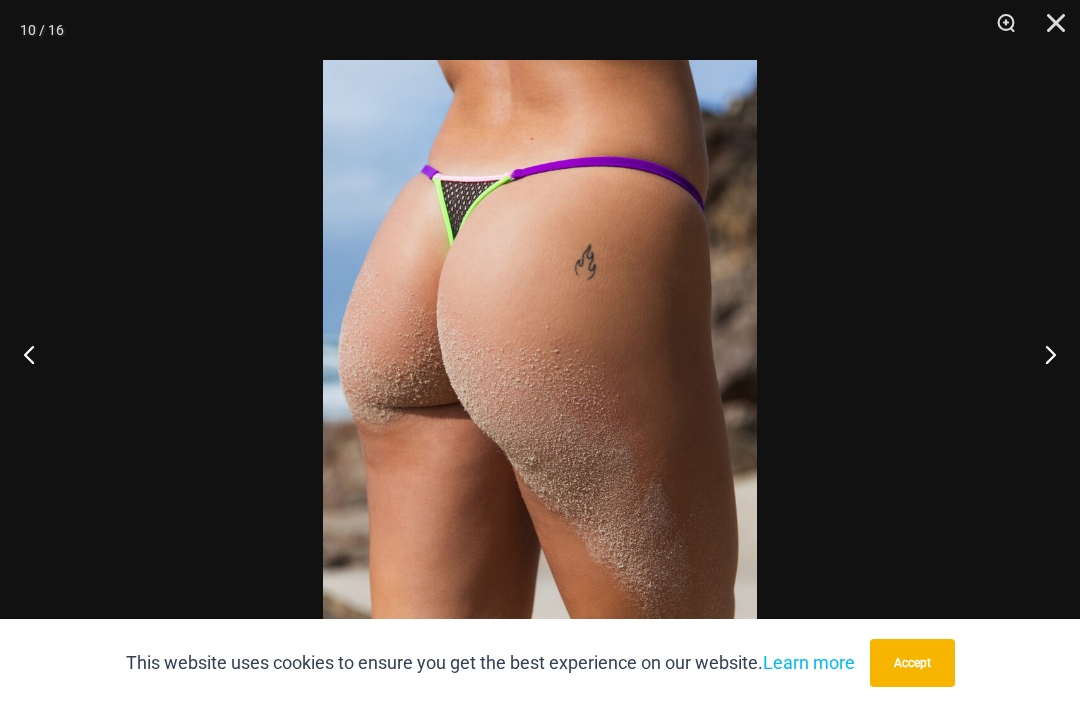 click at bounding box center [1042, 354] 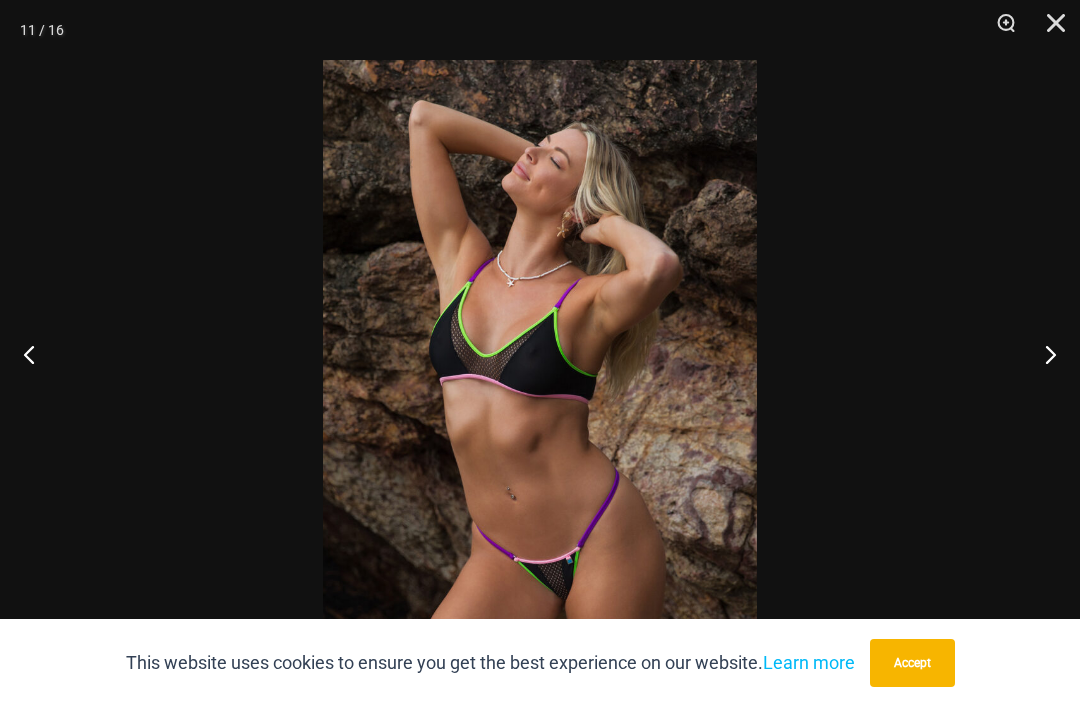 click at bounding box center (1042, 354) 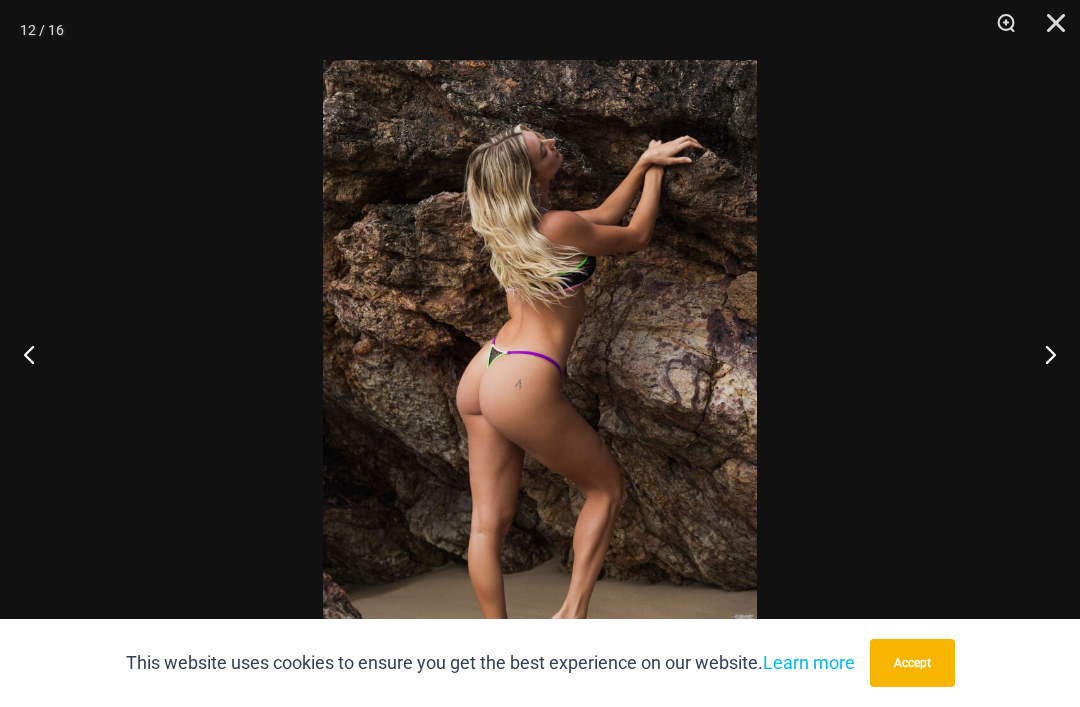 click at bounding box center [1042, 354] 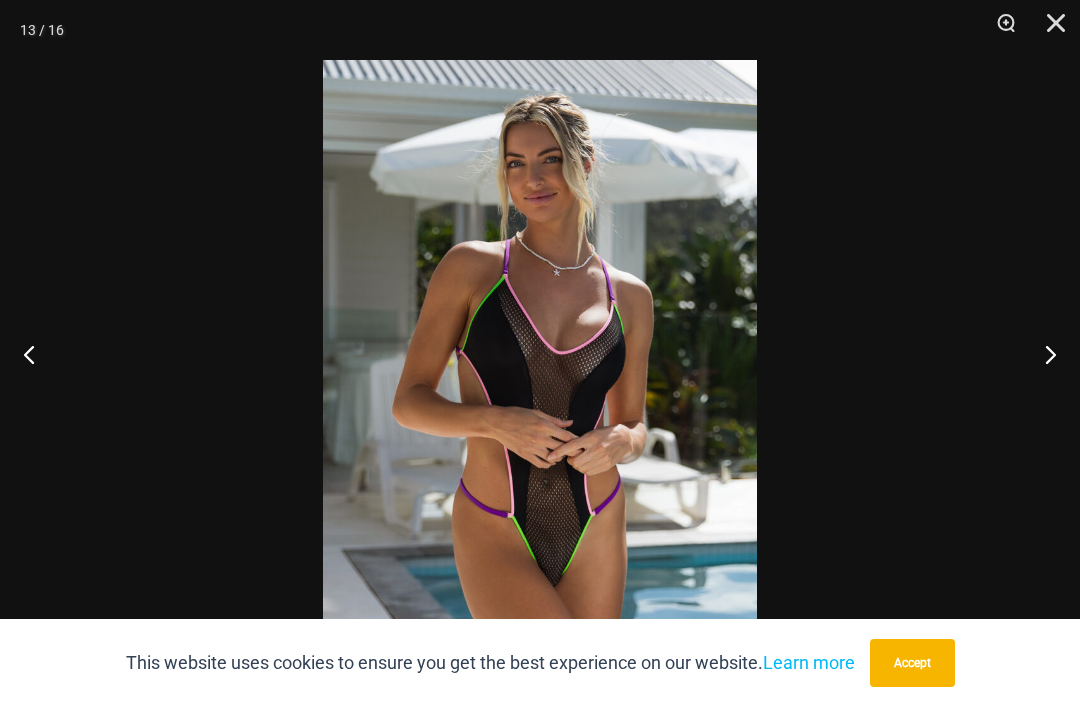 click at bounding box center (1042, 354) 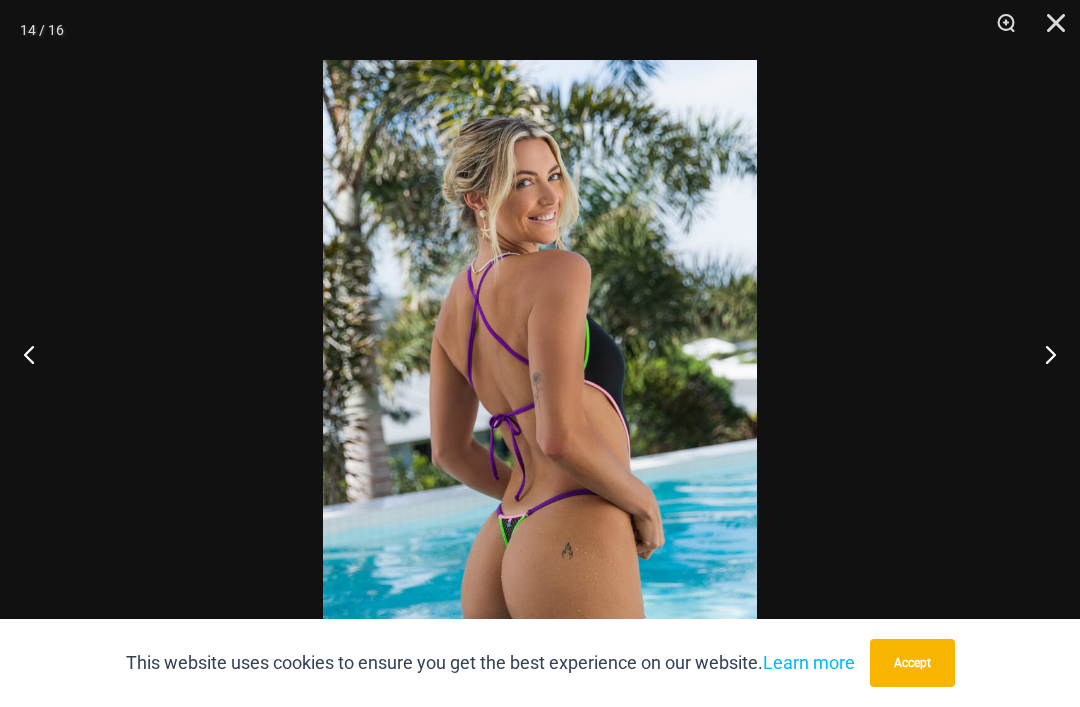 click at bounding box center (1042, 354) 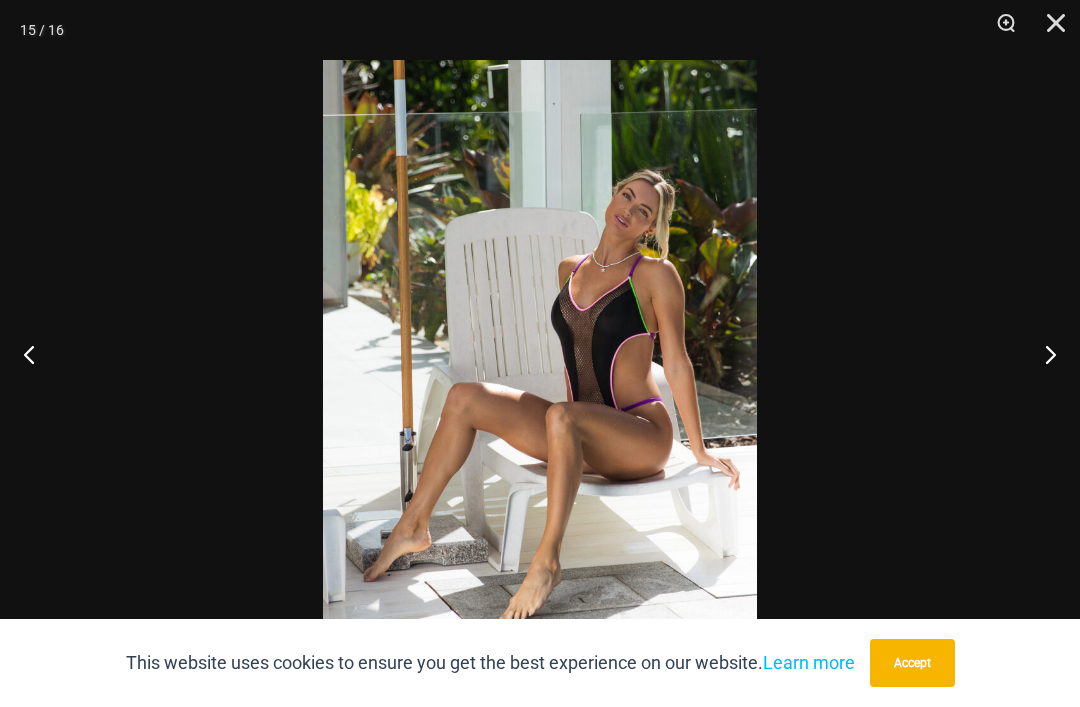 click at bounding box center [1042, 354] 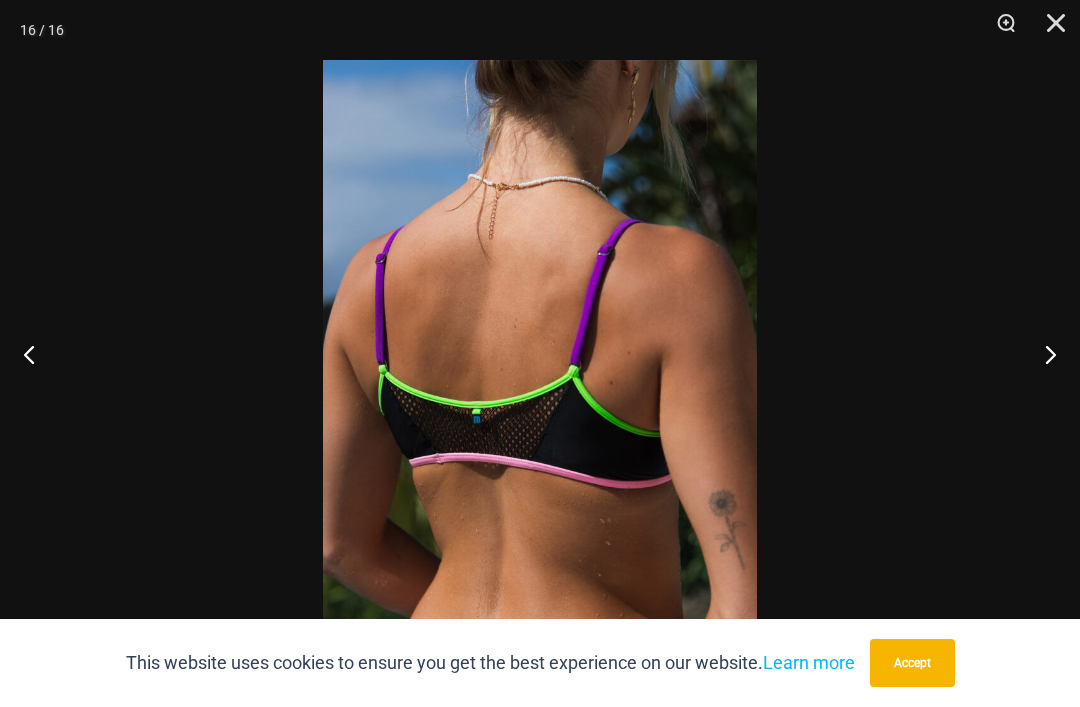 click at bounding box center (1042, 354) 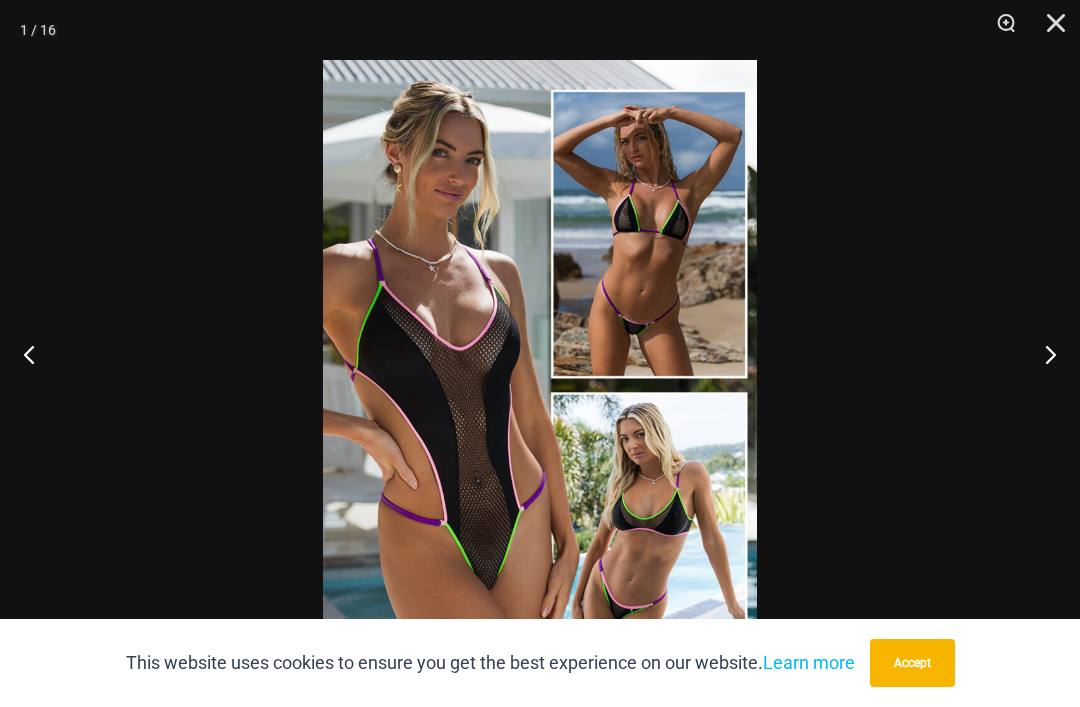 click at bounding box center (1042, 354) 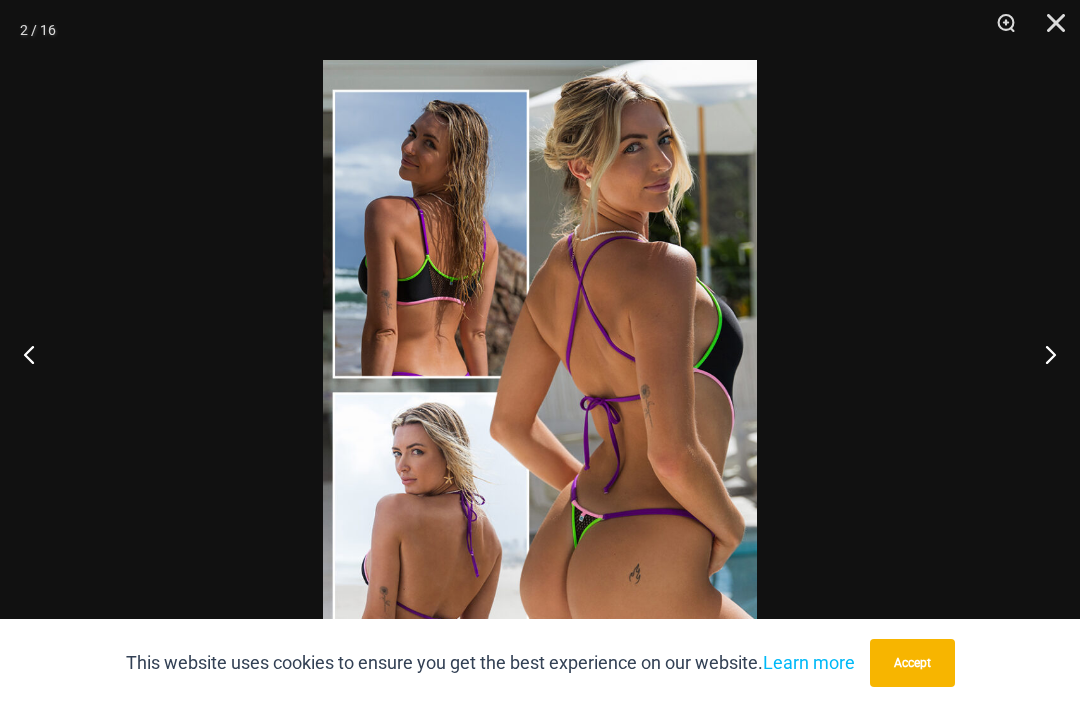 click at bounding box center [1042, 354] 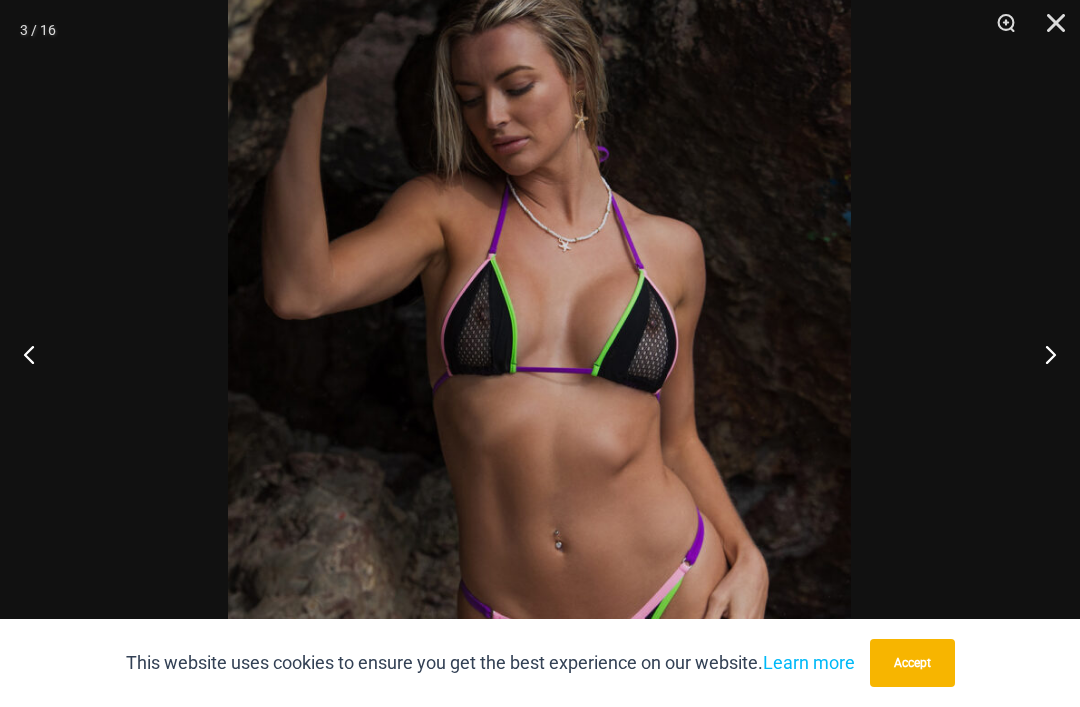 click at bounding box center [1042, 354] 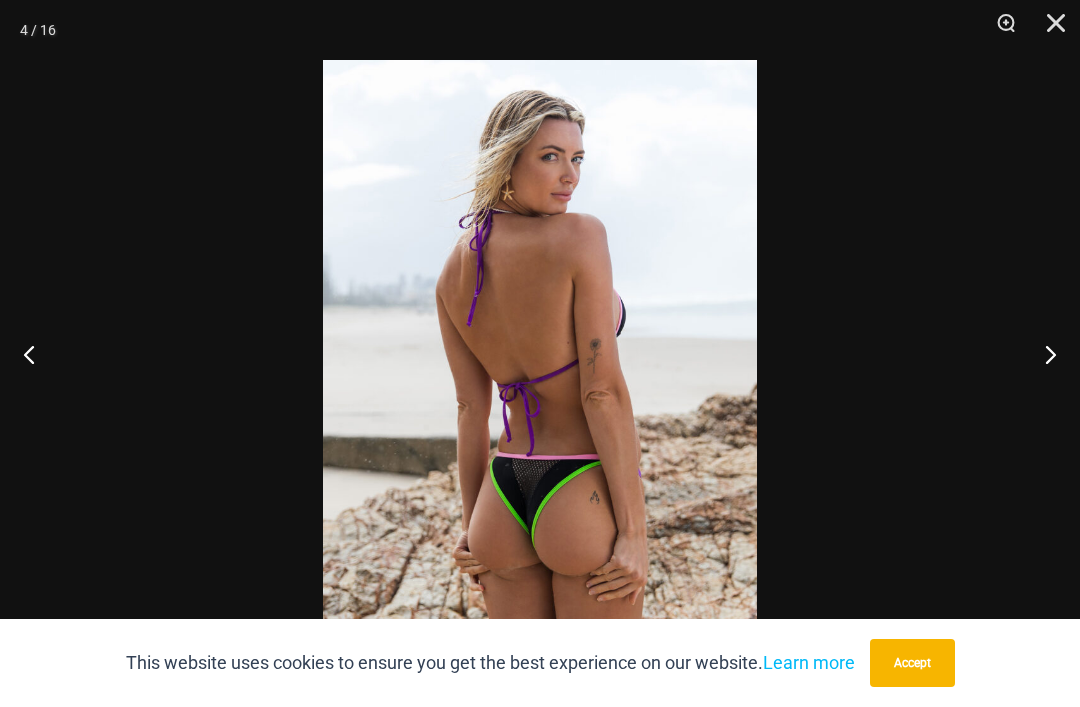 click at bounding box center (1042, 354) 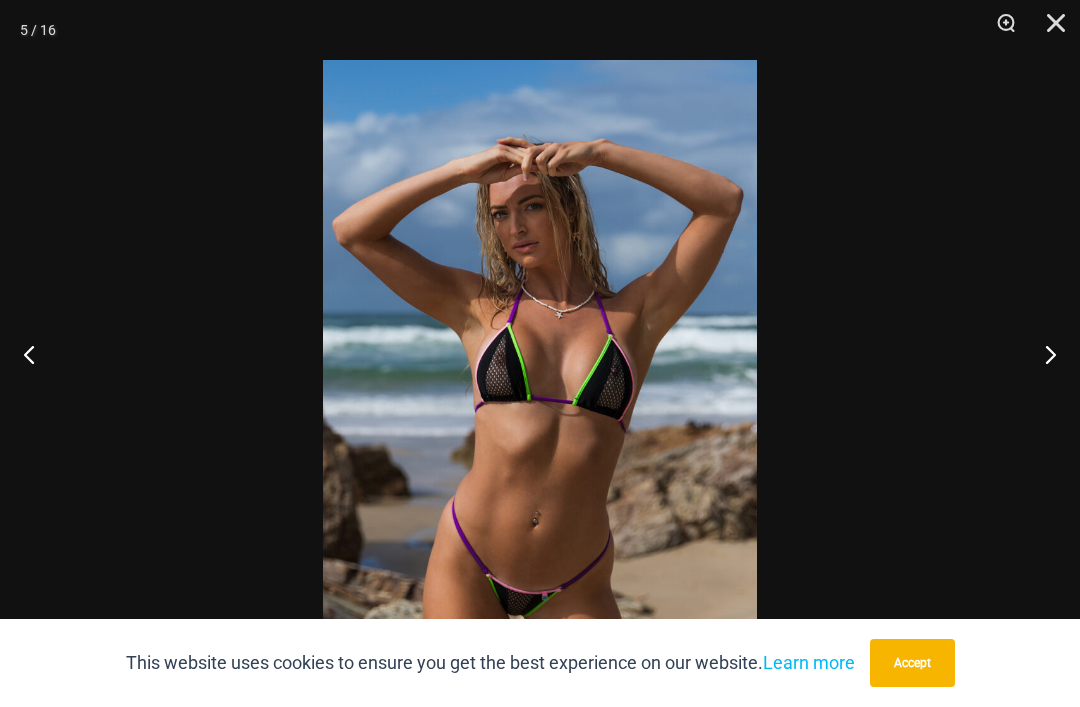 click at bounding box center (1049, 30) 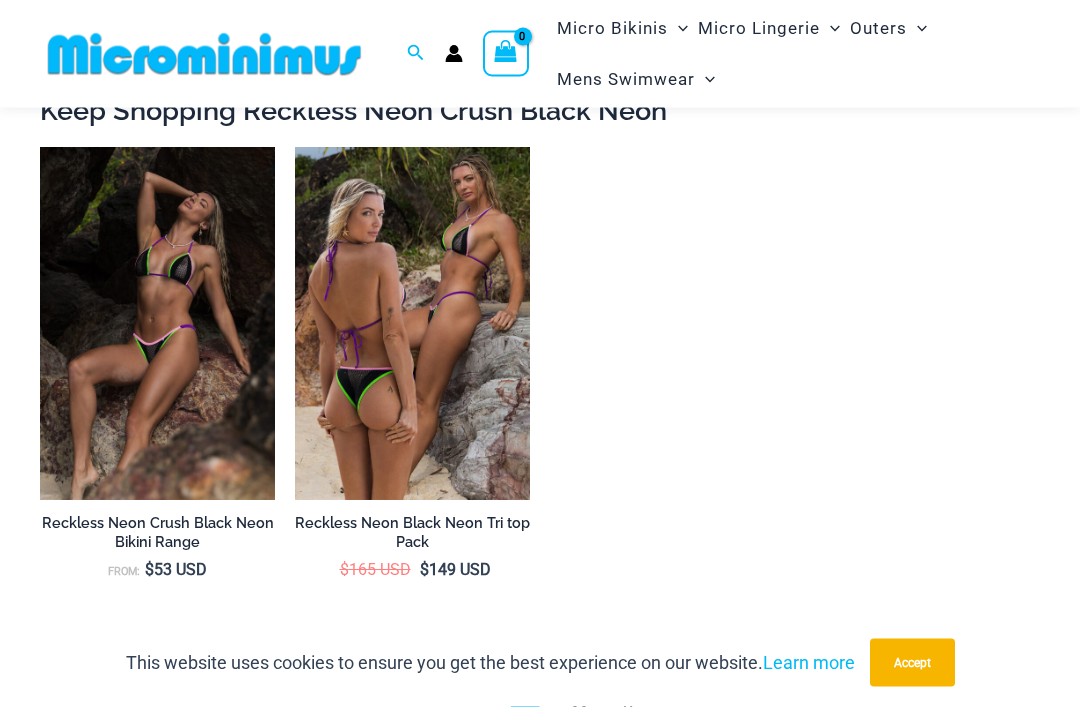 scroll, scrollTop: 4300, scrollLeft: 0, axis: vertical 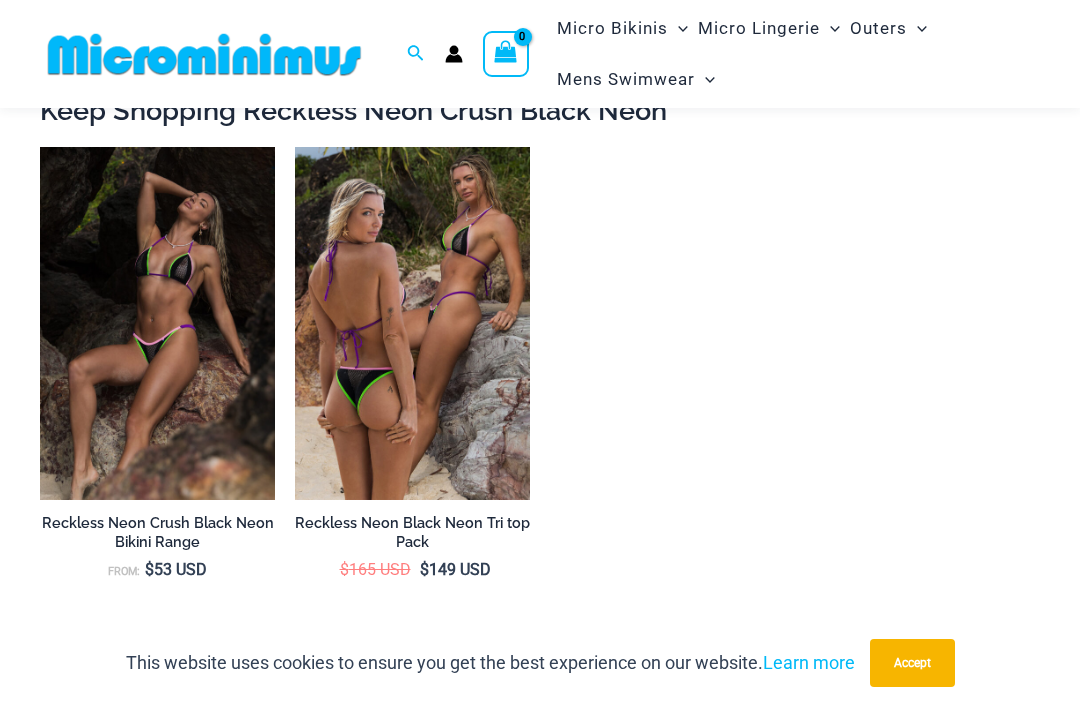 click at bounding box center [295, 147] 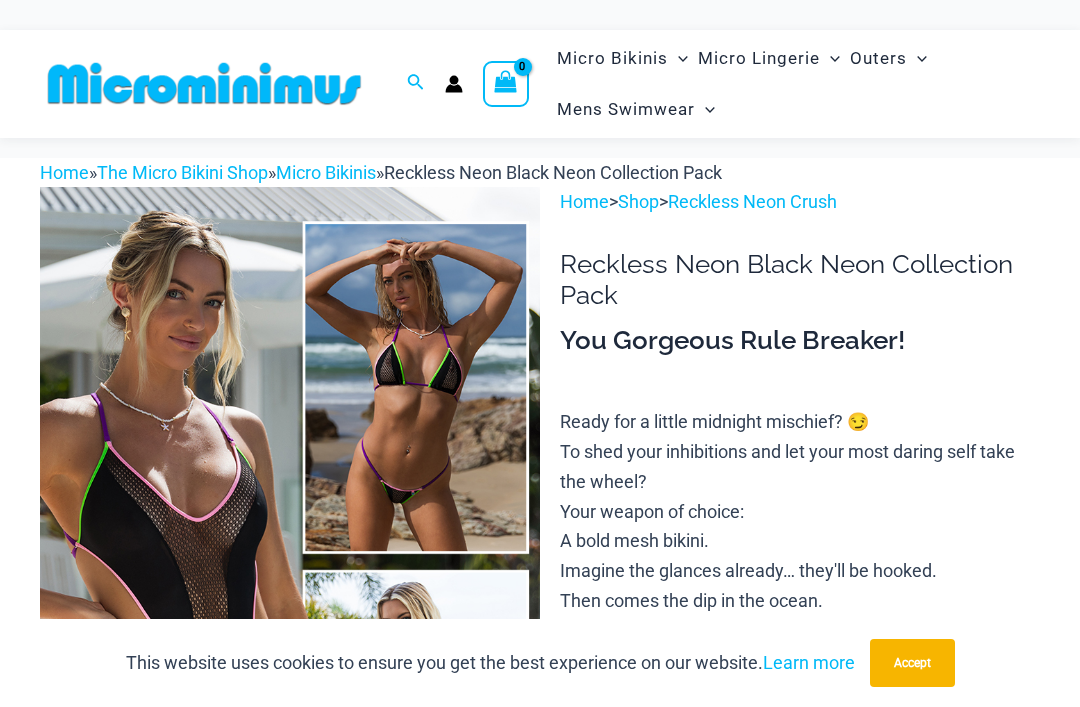 scroll, scrollTop: 4364, scrollLeft: 0, axis: vertical 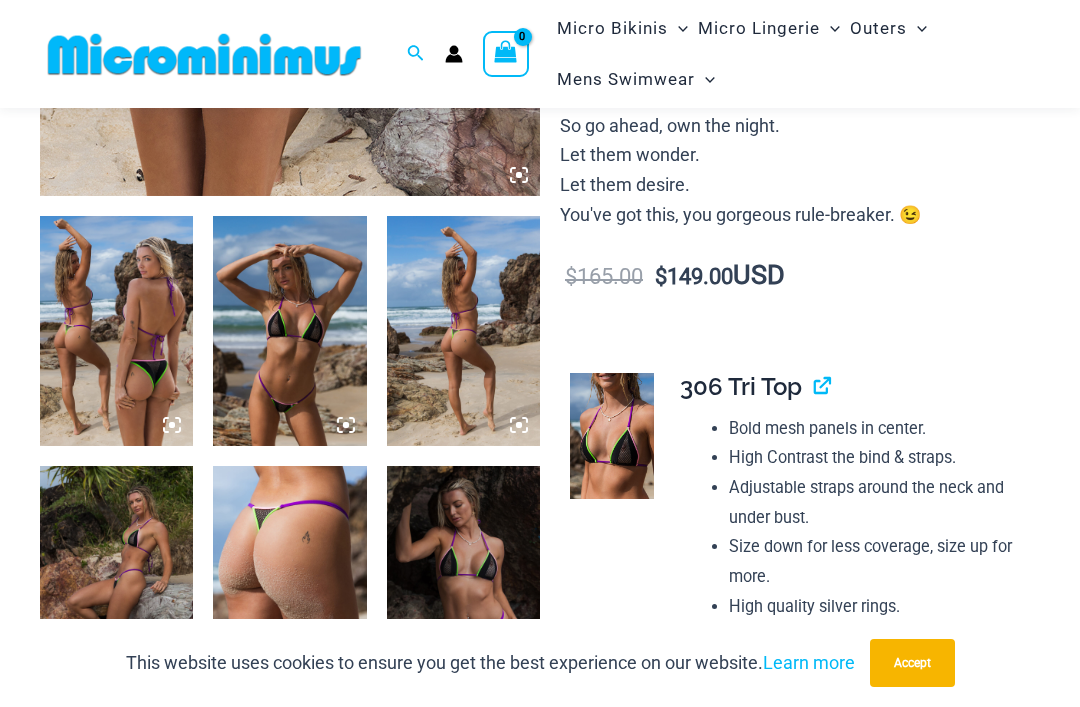 click at bounding box center (116, 331) 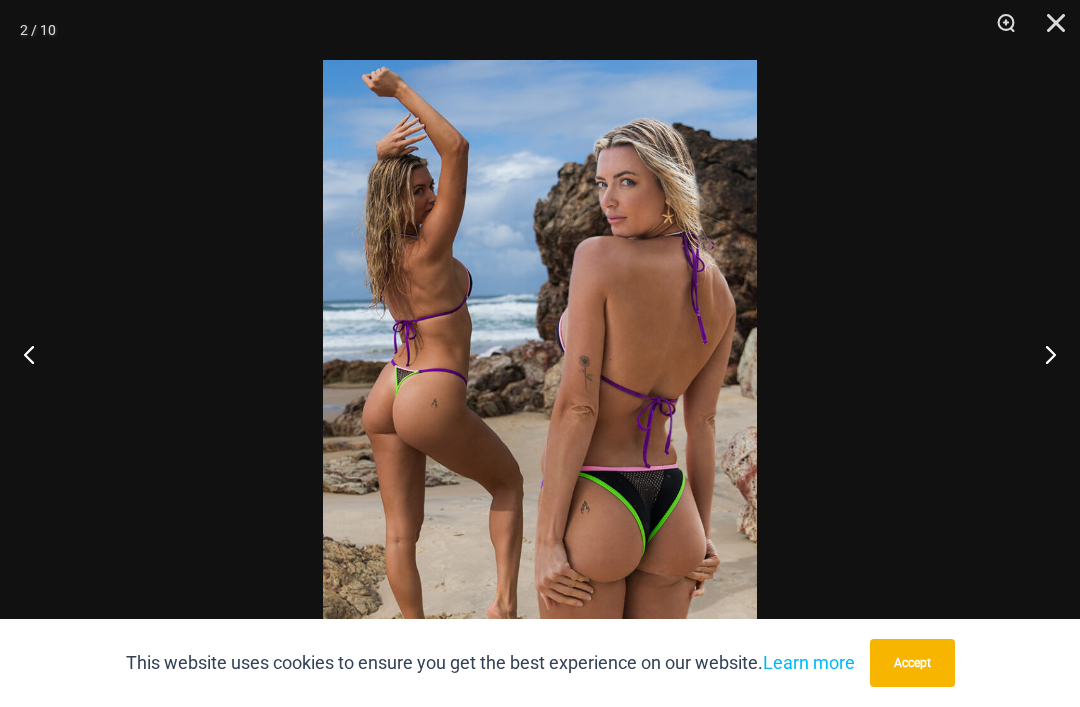click at bounding box center (1042, 354) 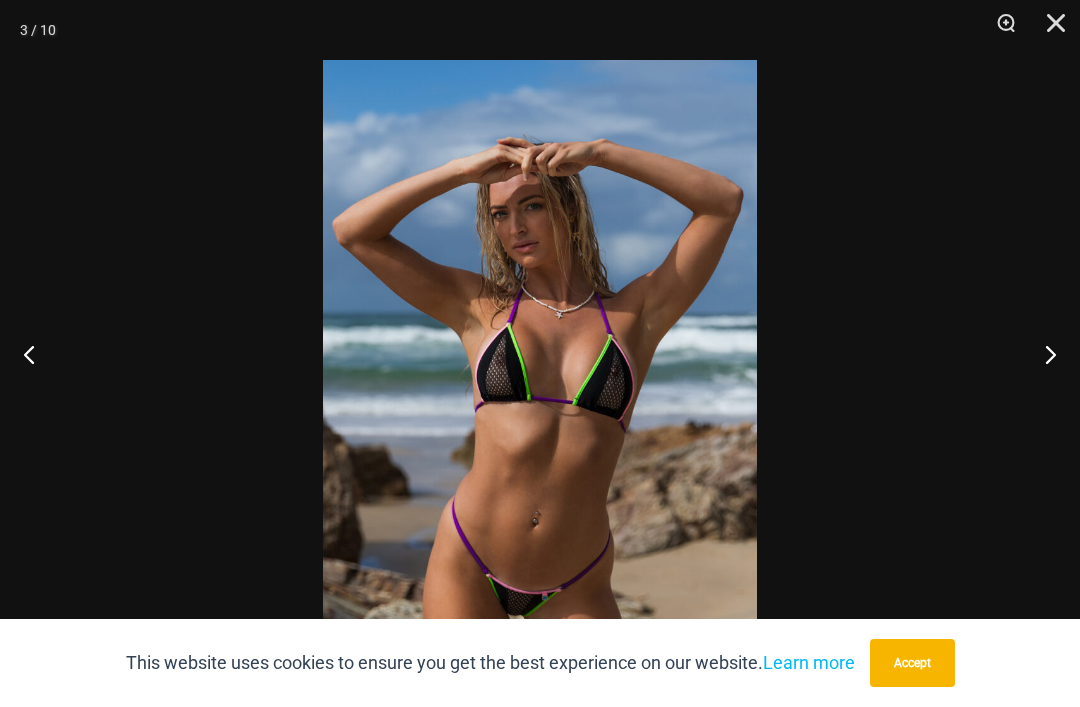 click at bounding box center (1042, 354) 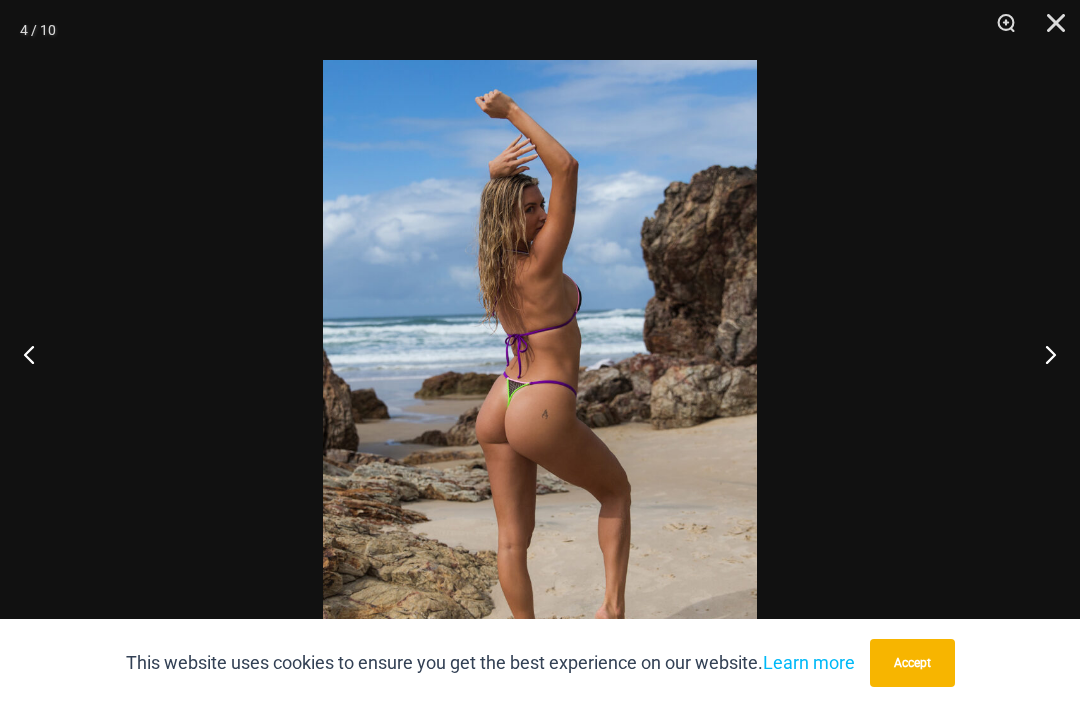 click at bounding box center [1042, 354] 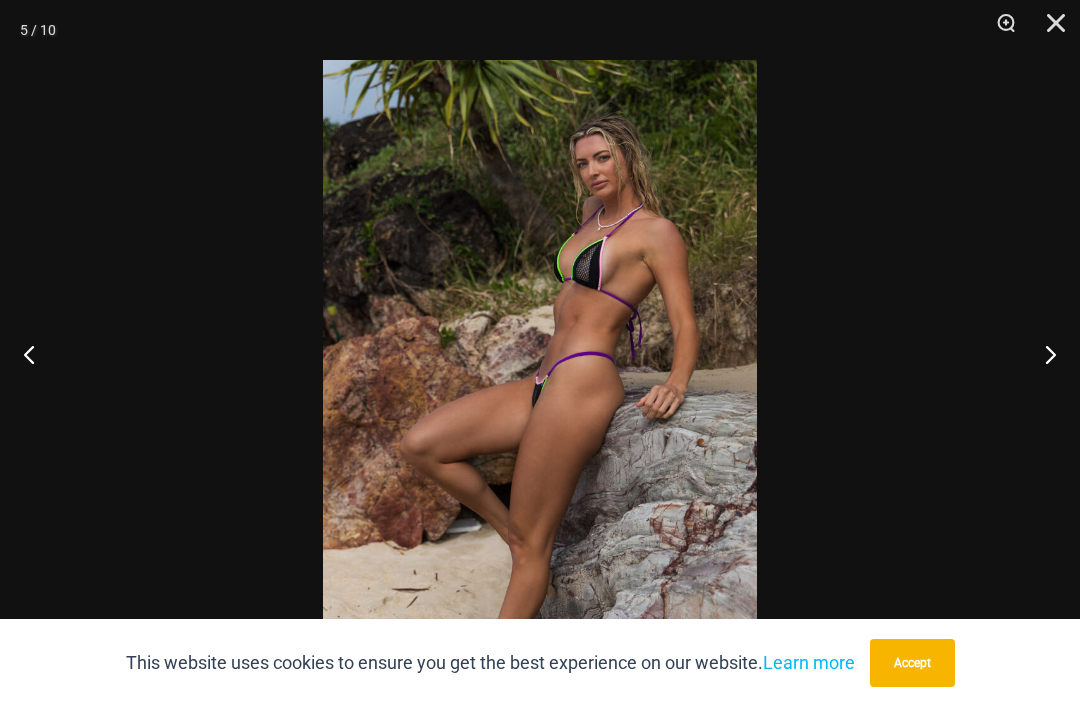 click at bounding box center [1042, 354] 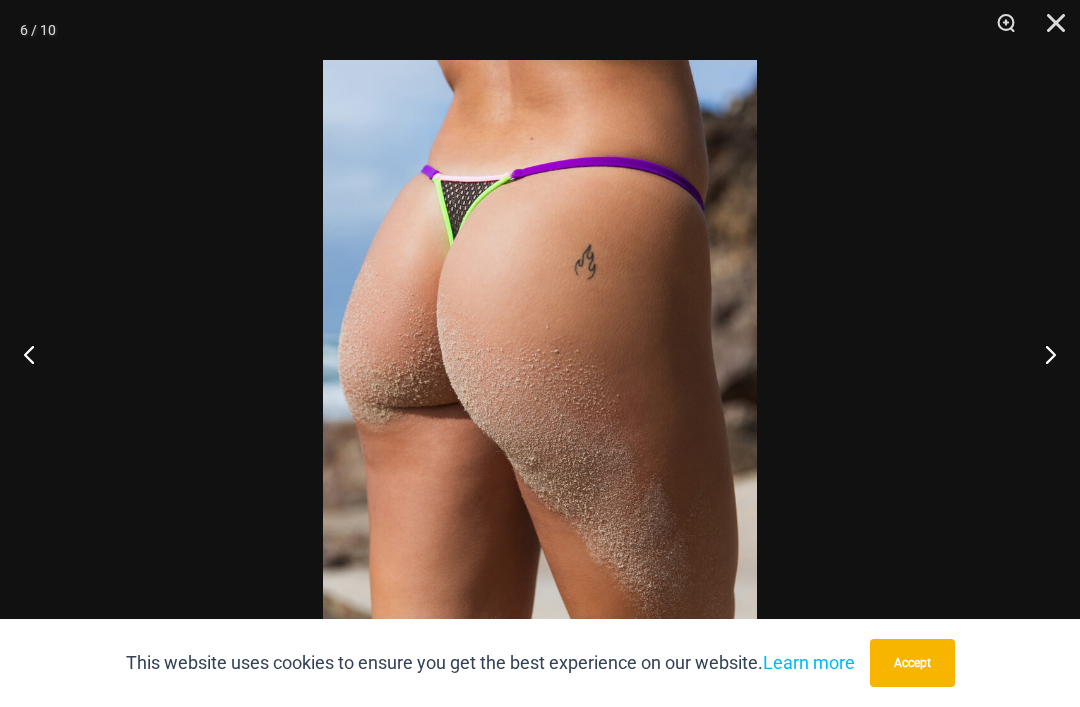 click at bounding box center (1042, 354) 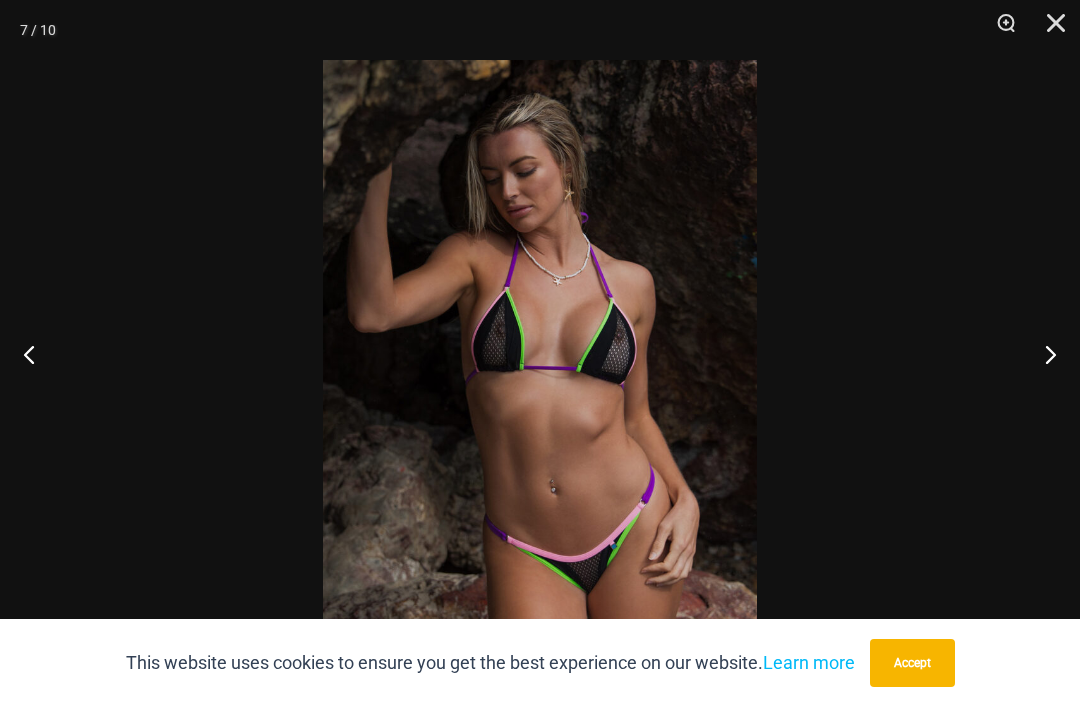 click at bounding box center [1042, 354] 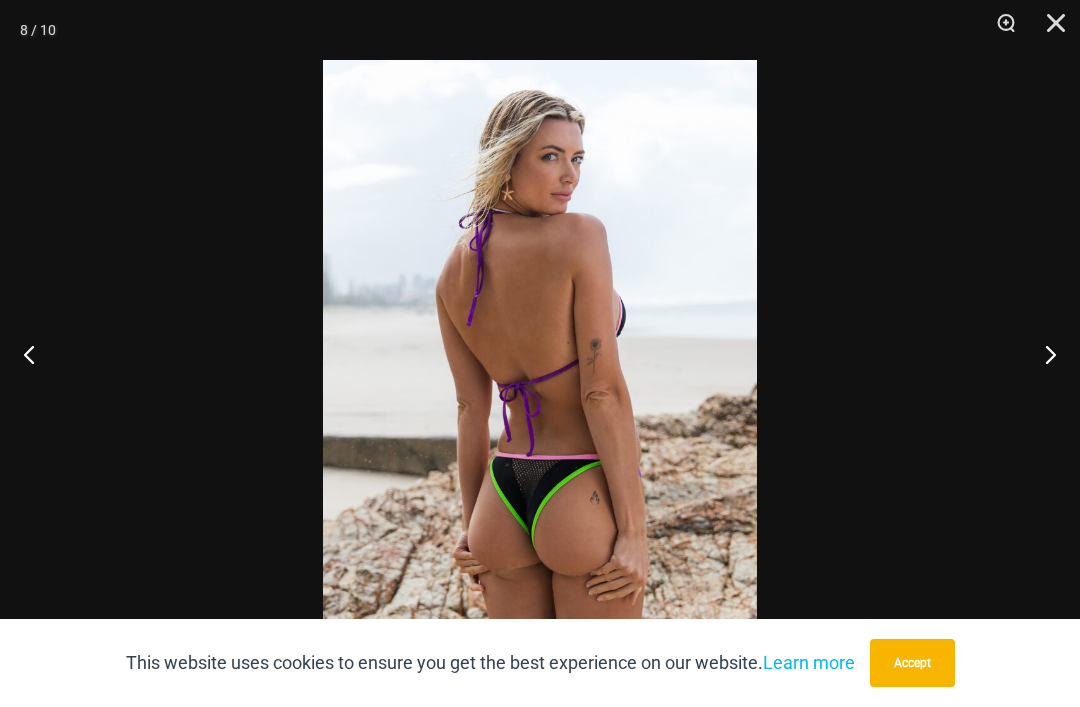 click at bounding box center [1042, 354] 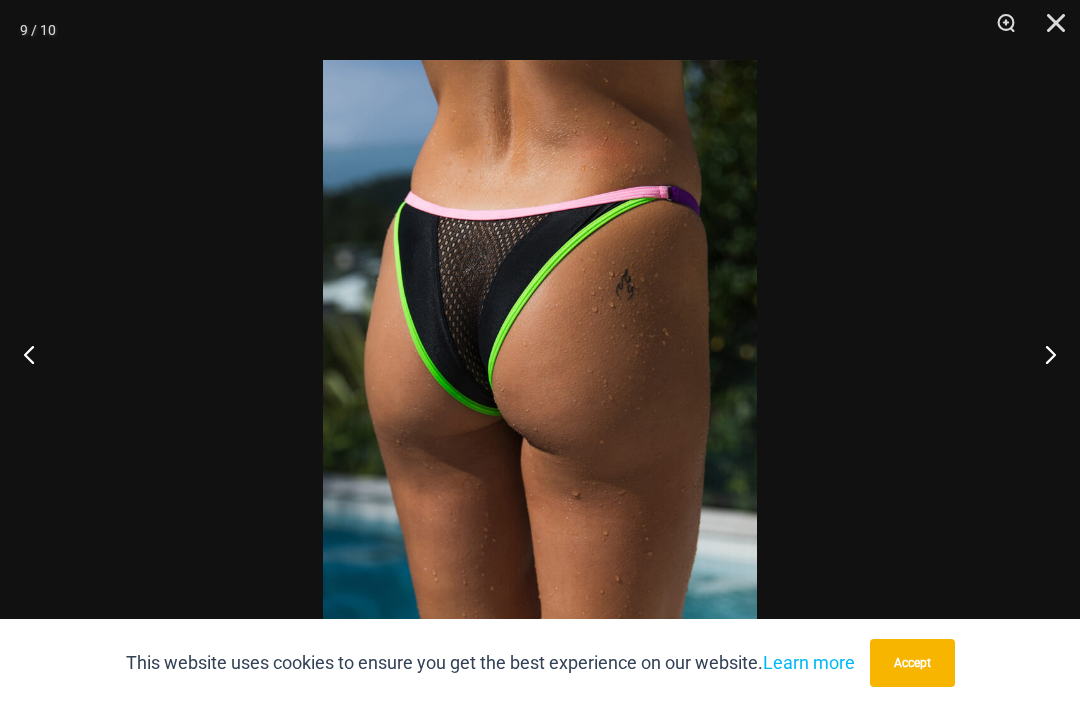 click at bounding box center [1042, 354] 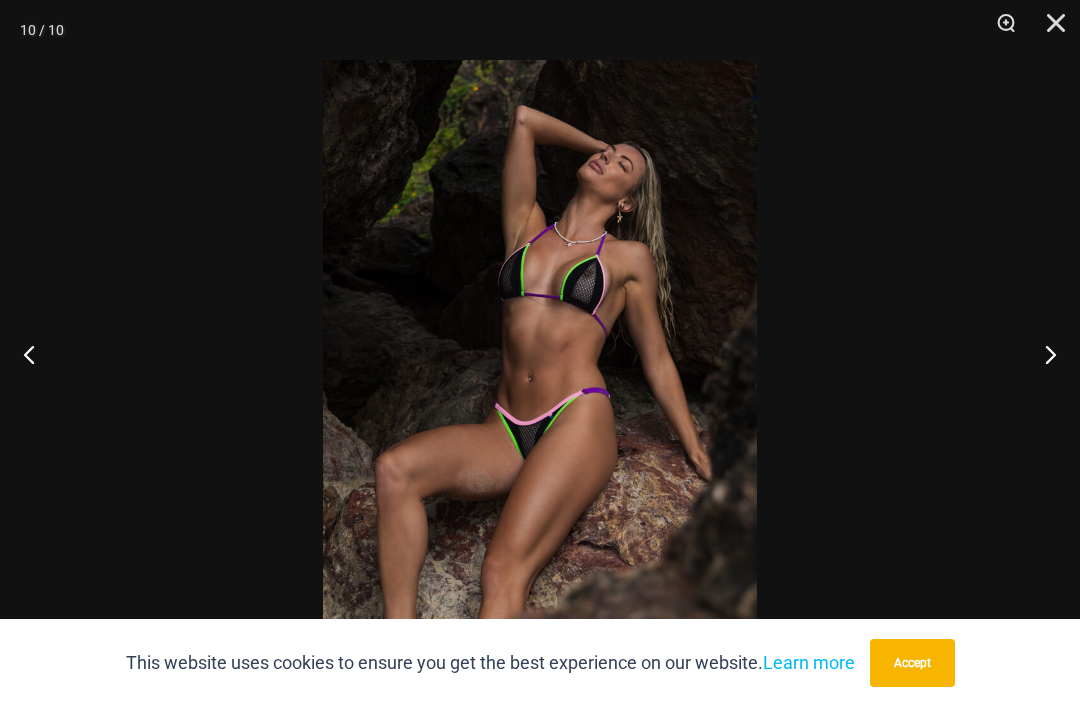 click at bounding box center [1042, 354] 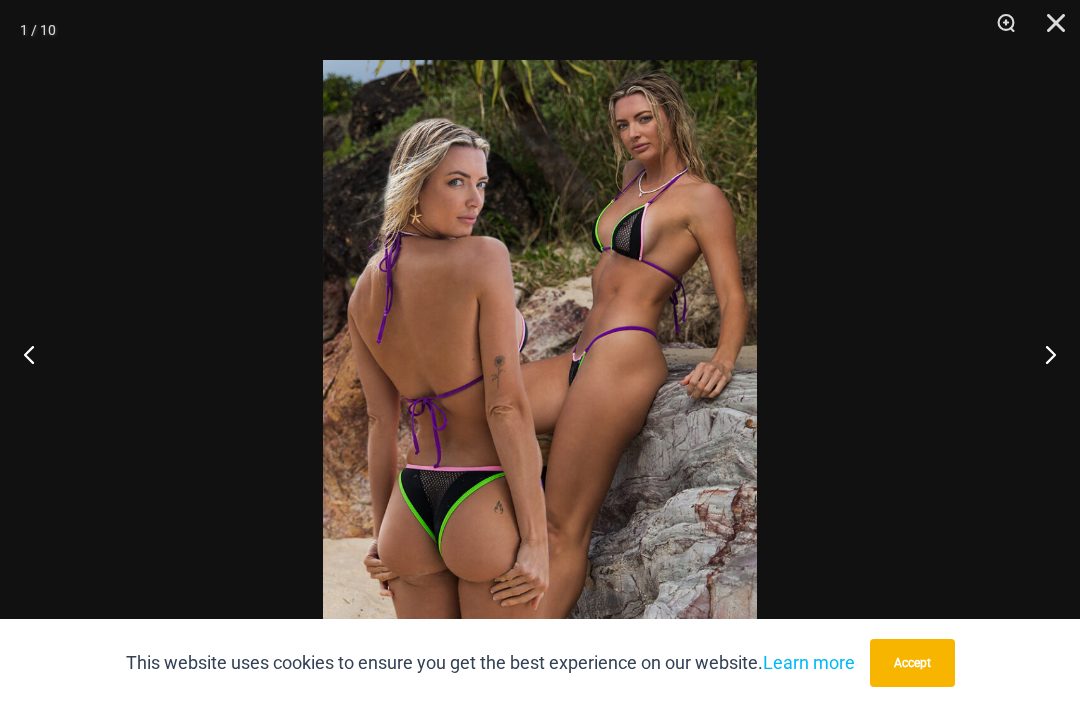 click at bounding box center [1049, 30] 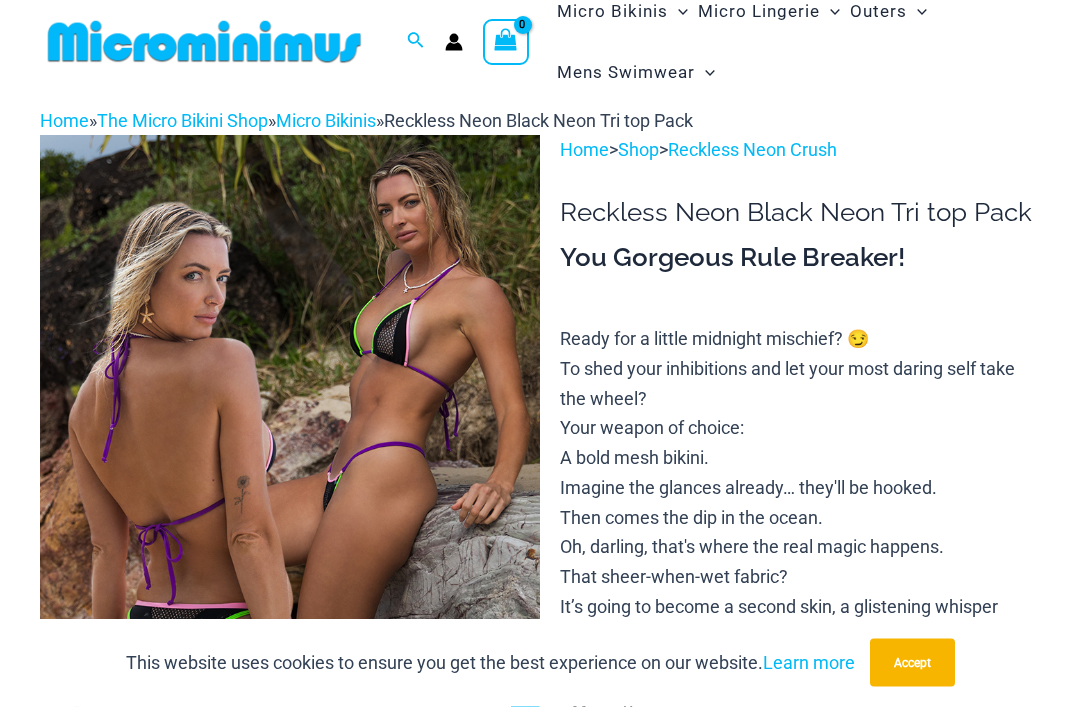 scroll, scrollTop: 0, scrollLeft: 0, axis: both 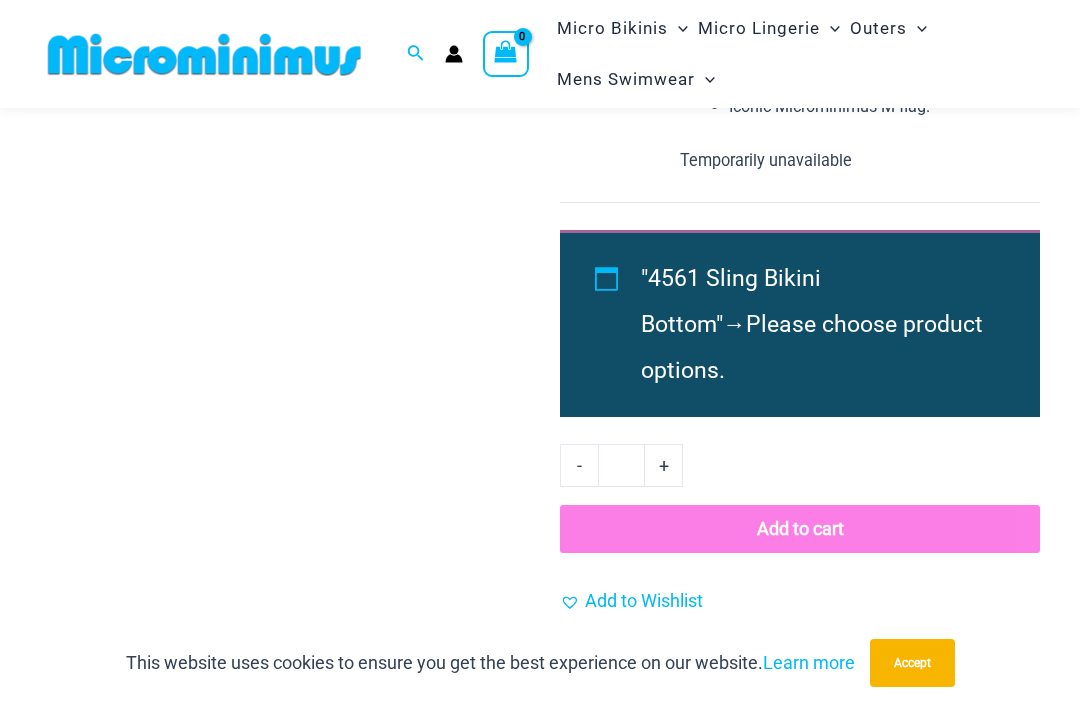 click on "Thongs" at bounding box center [-16992, 236] 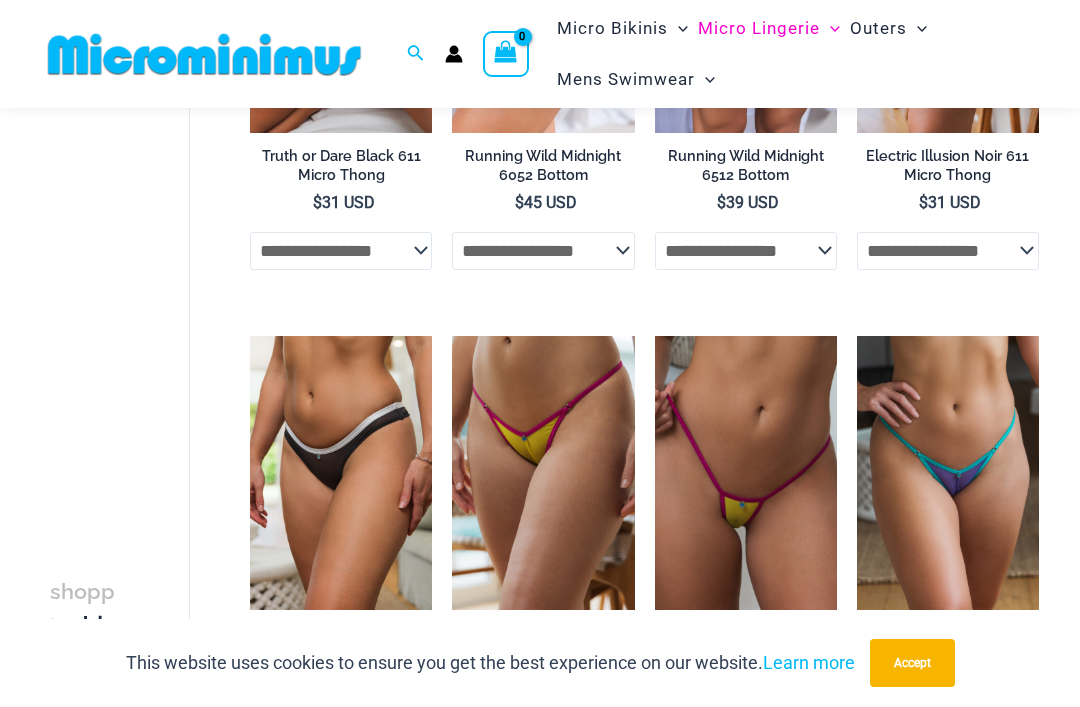 scroll, scrollTop: 413, scrollLeft: 0, axis: vertical 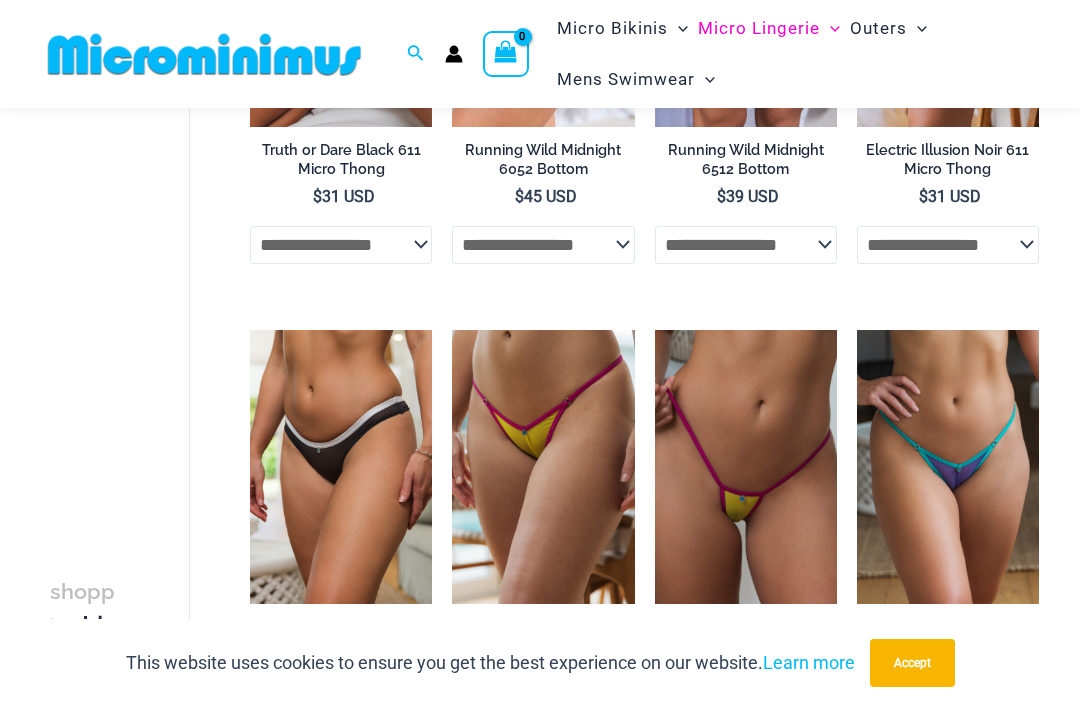 click at bounding box center (655, 330) 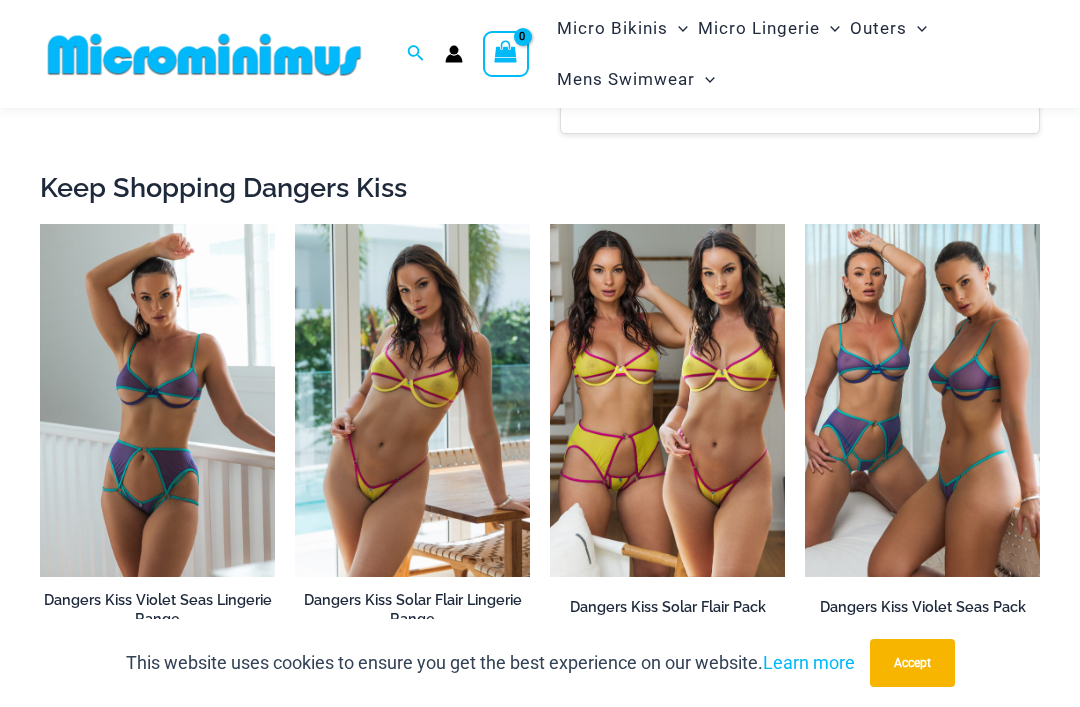 scroll, scrollTop: 1813, scrollLeft: 0, axis: vertical 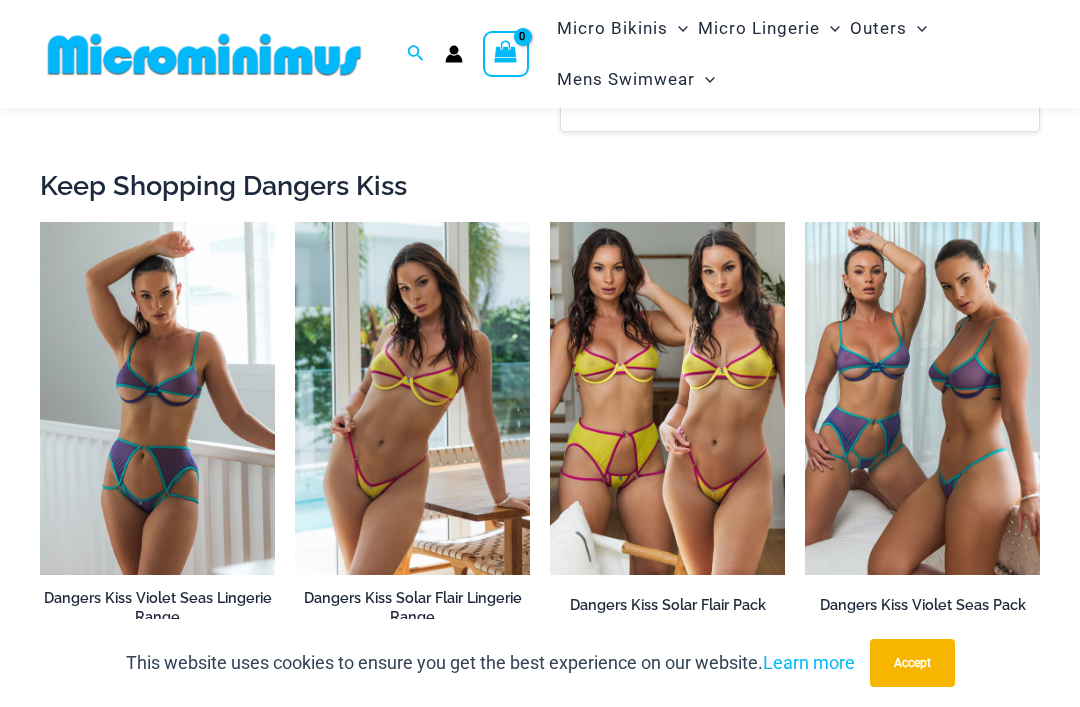 click at bounding box center [40, 222] 